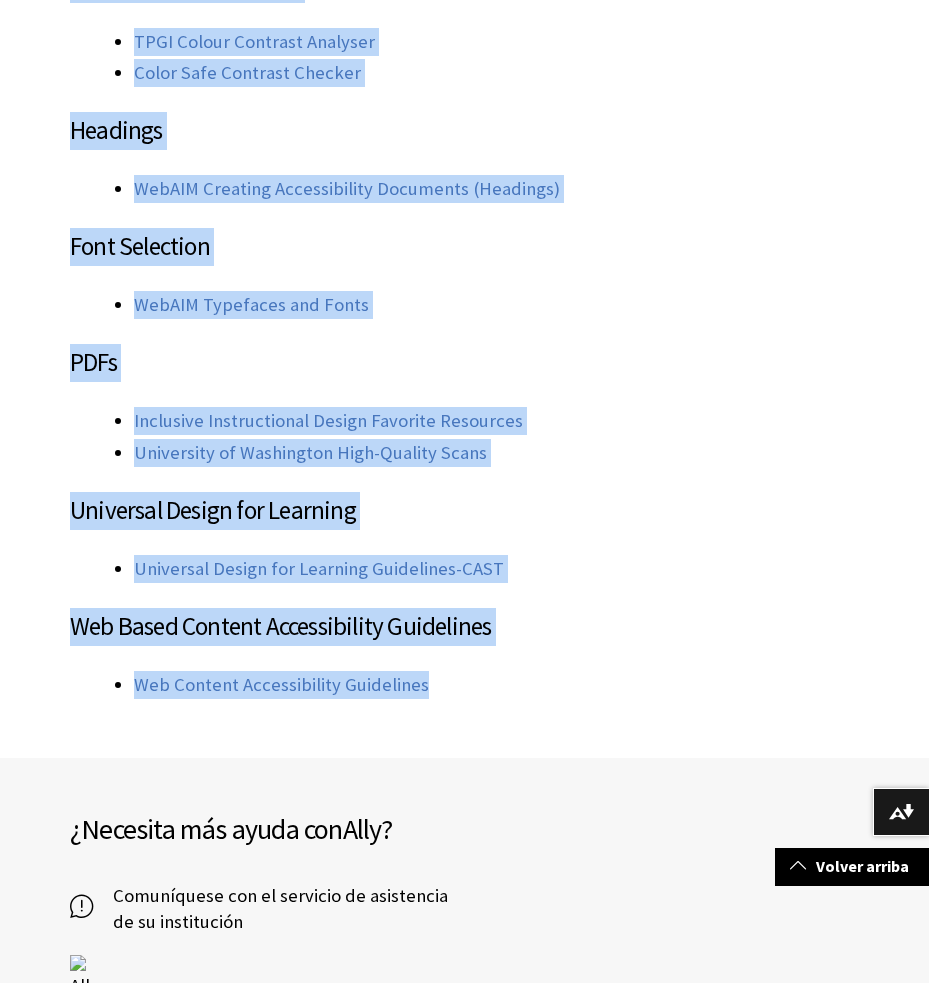 click on "Inclusive Instructional Design Favorite Resources" at bounding box center [496, 421] 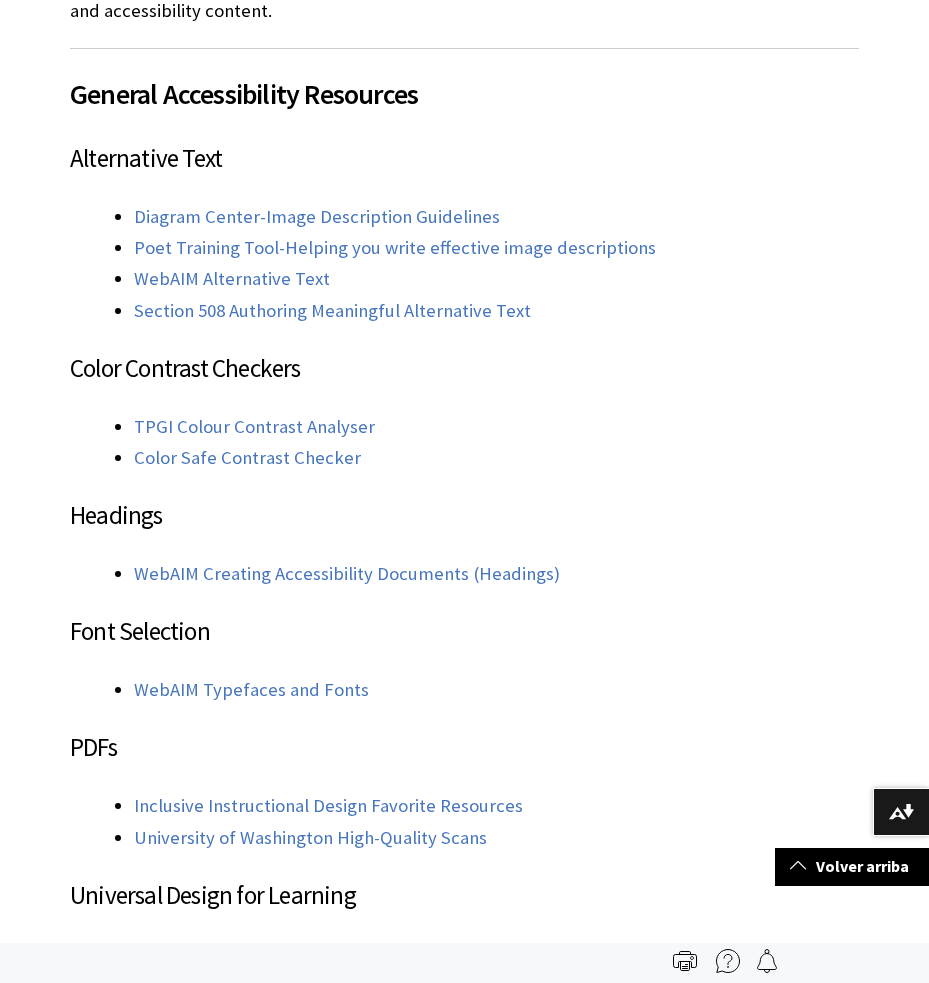scroll, scrollTop: 1364, scrollLeft: 0, axis: vertical 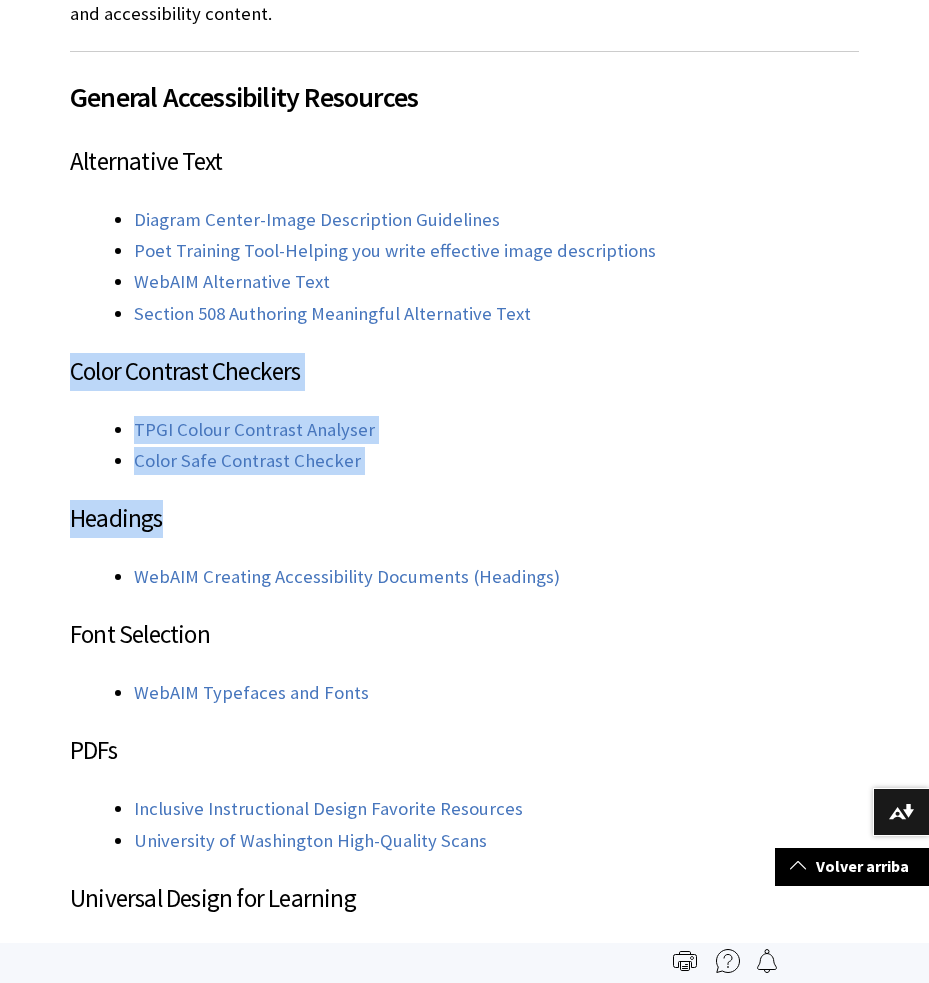 drag, startPoint x: 676, startPoint y: 472, endPoint x: 677, endPoint y: 516, distance: 44.011364 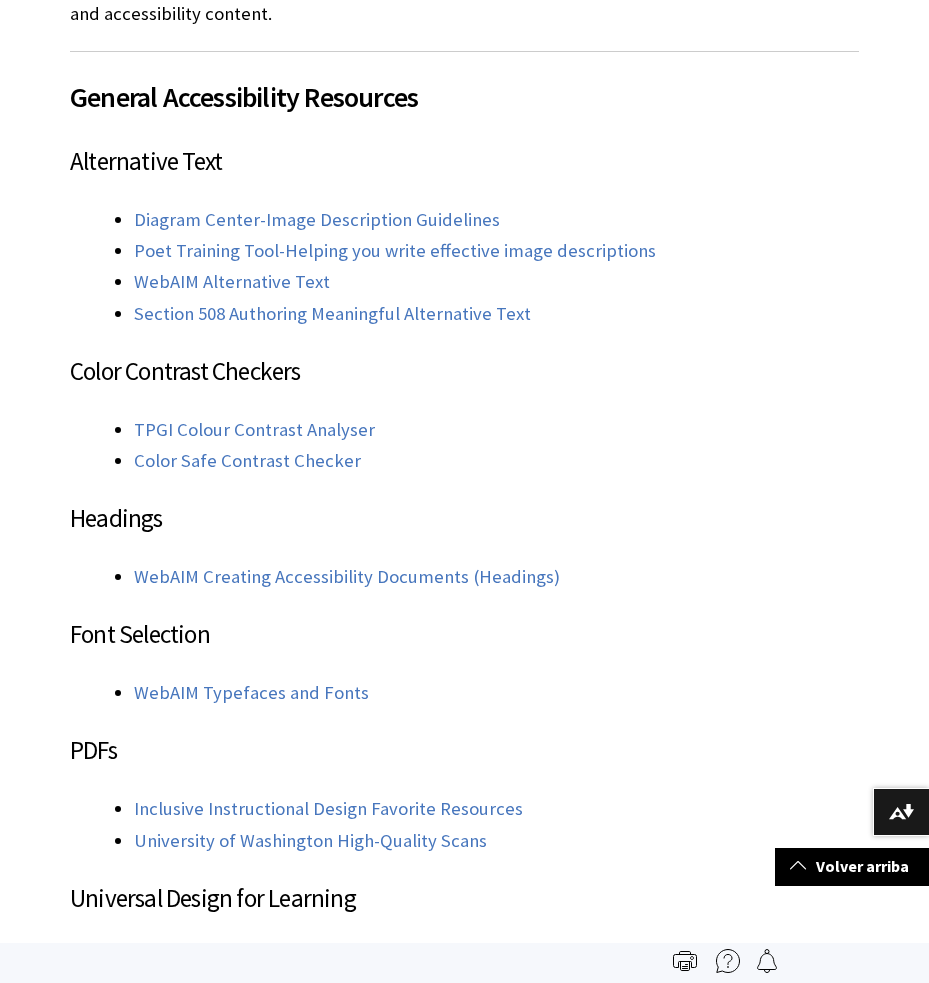 click on "[FIRST] Technical Support [LAST] Support:  For technical support regarding Ally, please submit a ticket through [LAST] support. If you do not have an account, reach out to your [LAST] Representative for assistance. Ally Resources & Community Ally Instructional Support:  Your go to for all things Ally. Select your user role (student, instructor, administrator), which Learning Management System your institution uses (Blackboard Learn Ultra), and browse through a plethora of instructional materials, best practices, case studies, and more. Ally Office Hours:  Ally office hours are [LAST]-led and hosted by [LAST] Ally management. The office hours are held the second Monday every other month. [LAST] staff will discuss in detail the latest Ally feature releases and product developments, and attendees have the opportunity to ask questions ahead of time to be addressed during the meeting.  Use this form  to ask questions ahead of time. Ally User Group: Ally User Group Monthly Meetings . . PDFs" at bounding box center [464, 47] 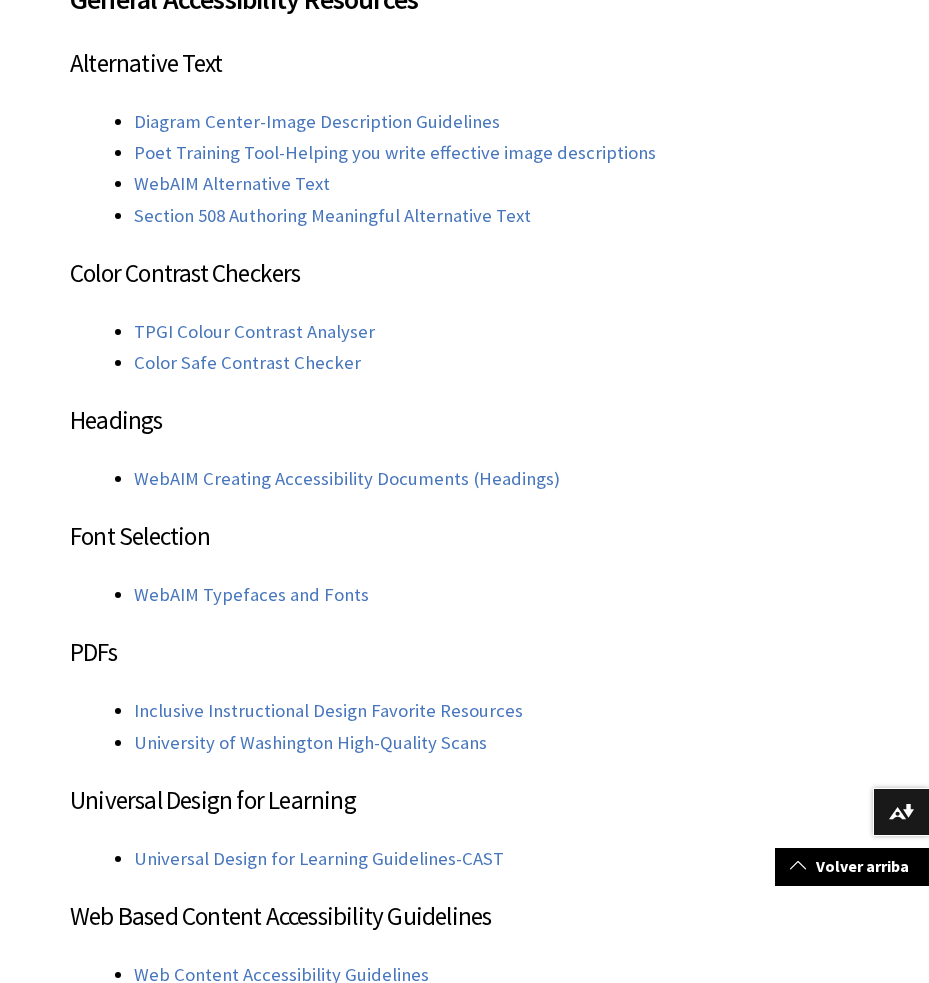 scroll, scrollTop: 1466, scrollLeft: 0, axis: vertical 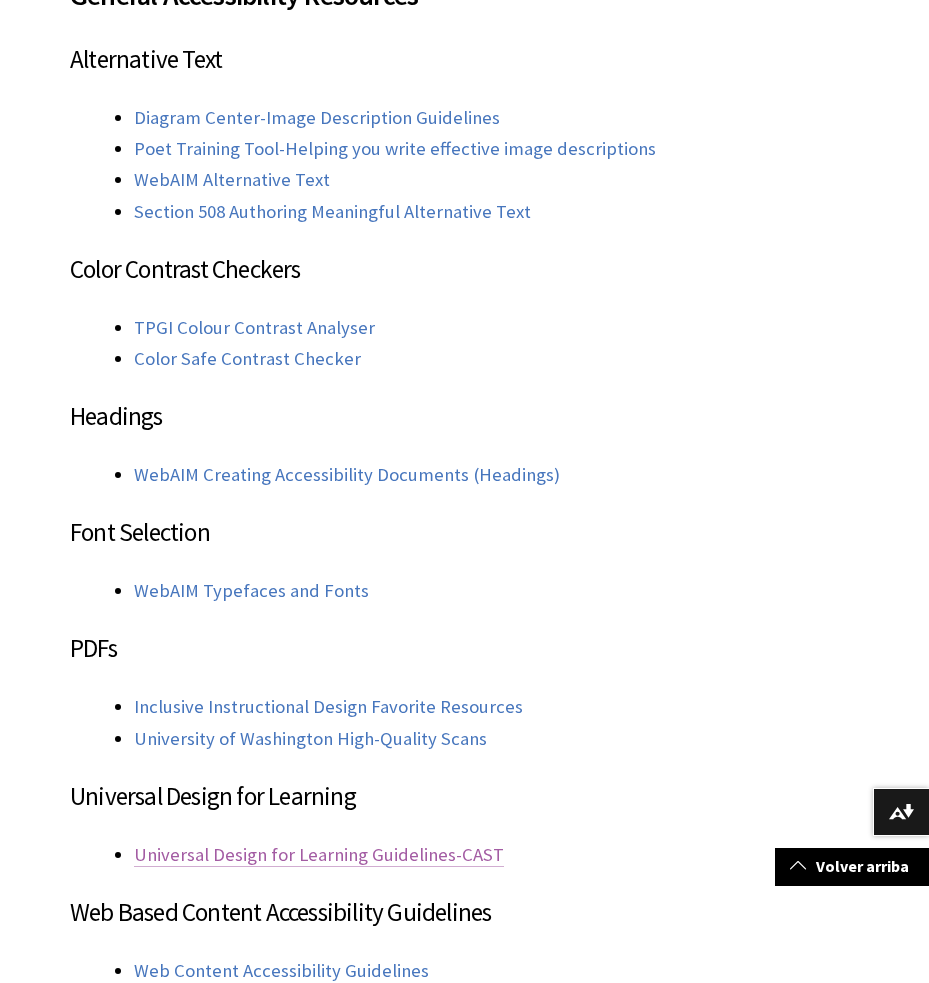 click on "Universal Design for Learning Guidelines-CAST" at bounding box center (319, 855) 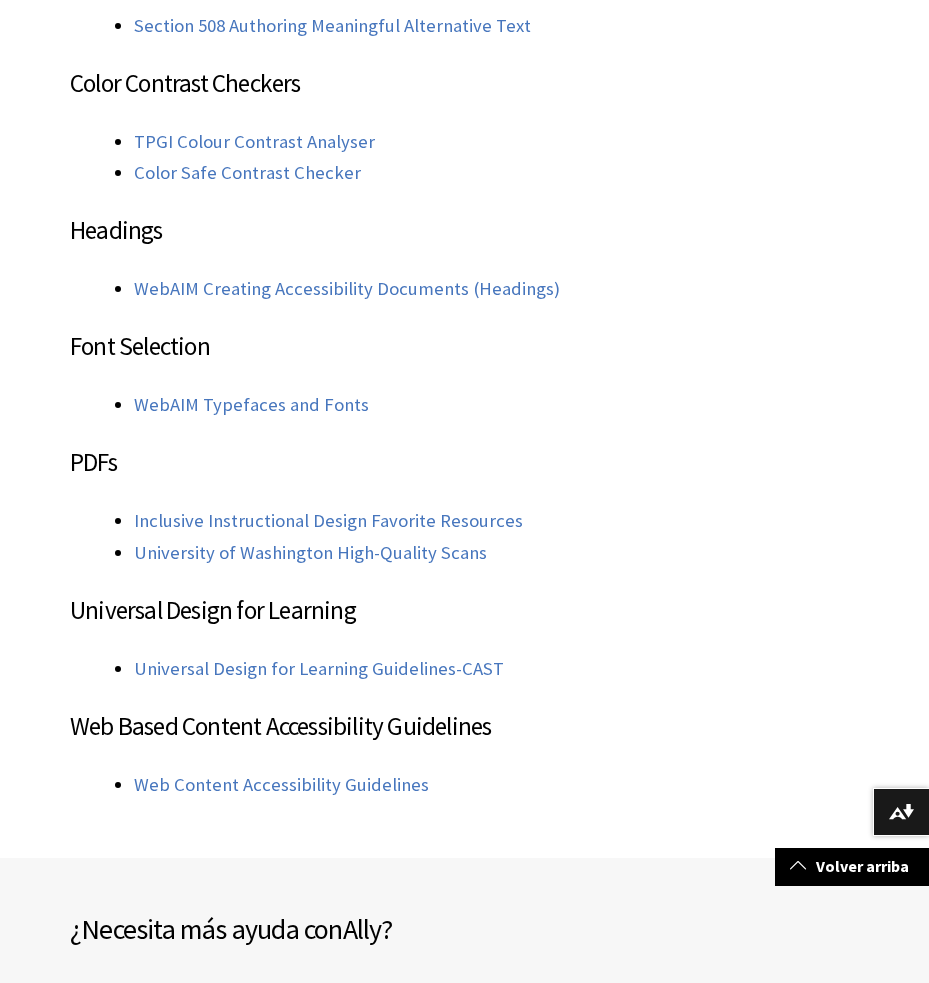 scroll, scrollTop: 1657, scrollLeft: 0, axis: vertical 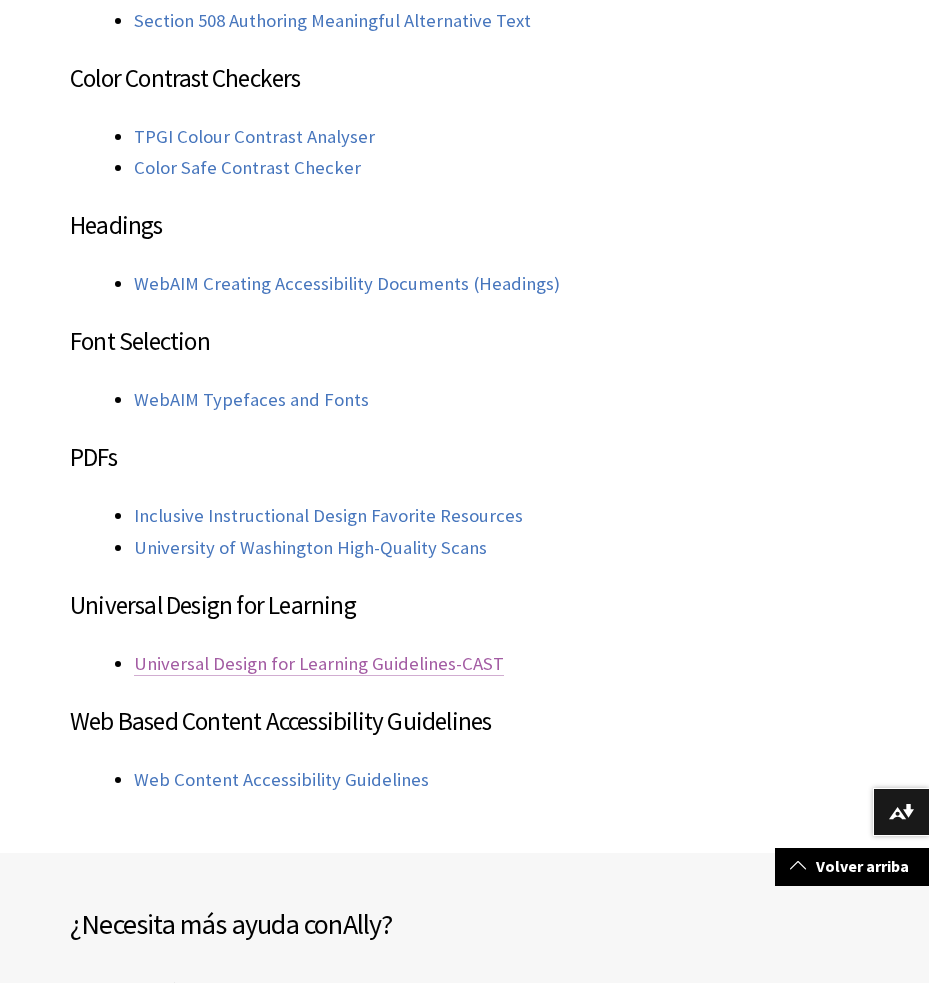 click on "Universal Design for Learning Guidelines-CAST" at bounding box center [319, 664] 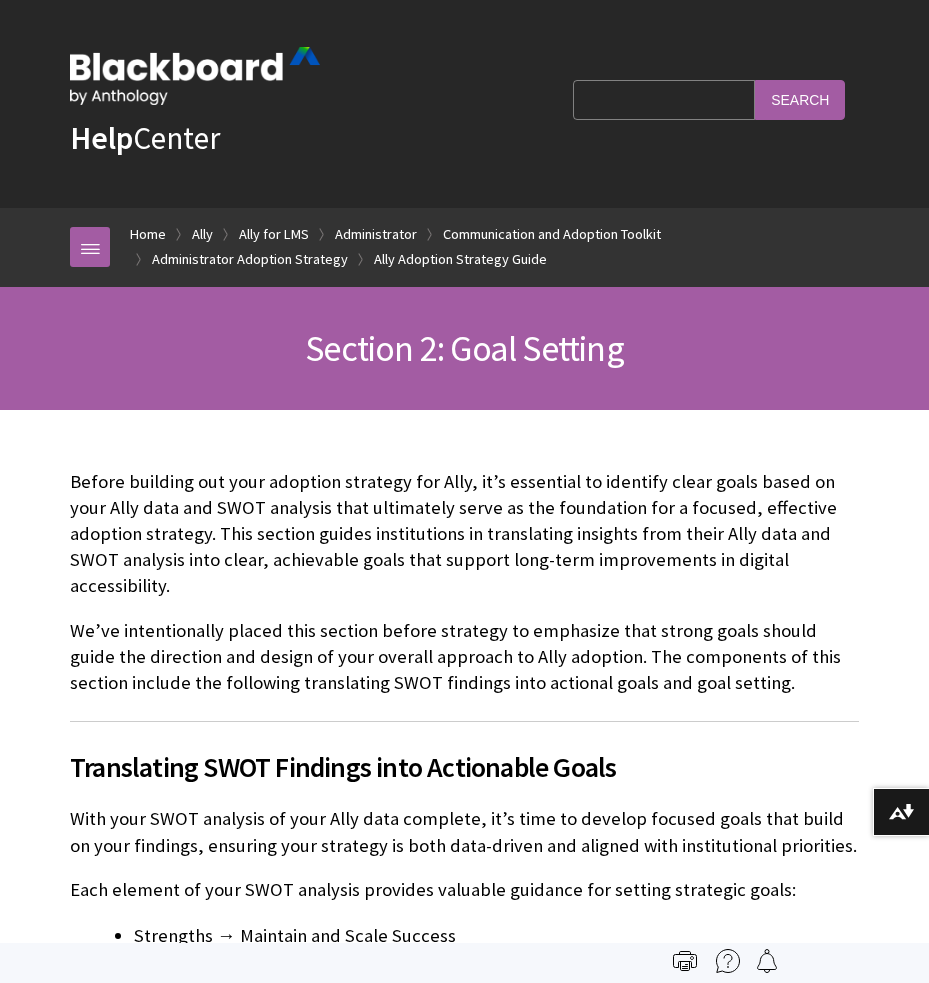 scroll, scrollTop: 0, scrollLeft: 0, axis: both 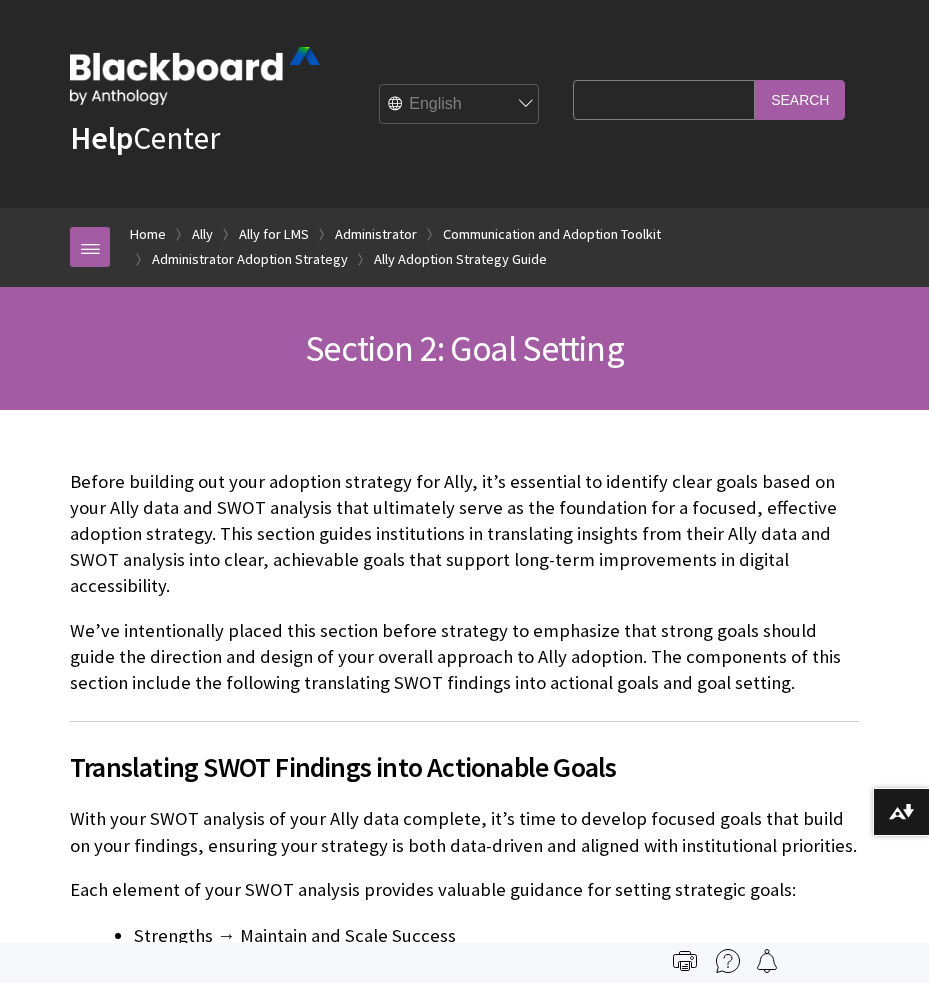 click on "English عربية Català Cymraeg Deutsch Español Suomi Français עברית Italiano 日本語 한국어 Nederlands Norsk (Bokmål) Português, Brasil Русский Svenska Türkçe 简体中文 Français Canadien" at bounding box center [460, 105] 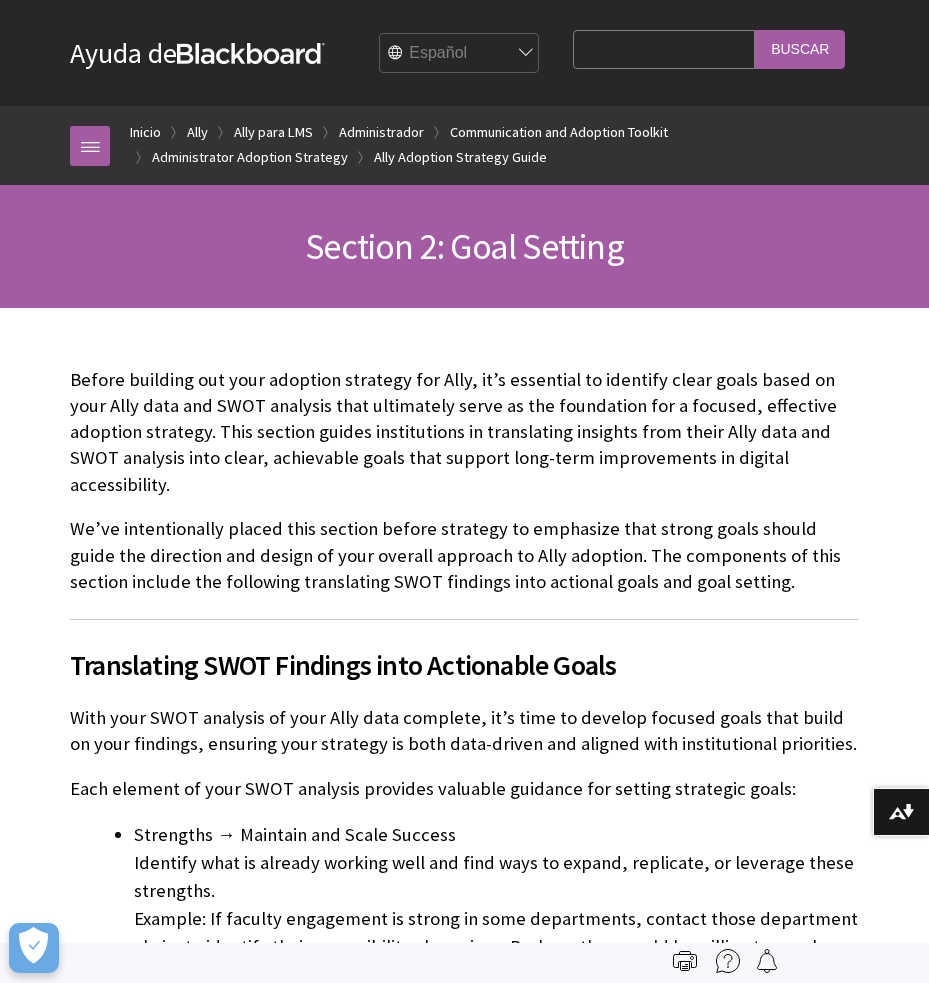 scroll, scrollTop: 0, scrollLeft: 0, axis: both 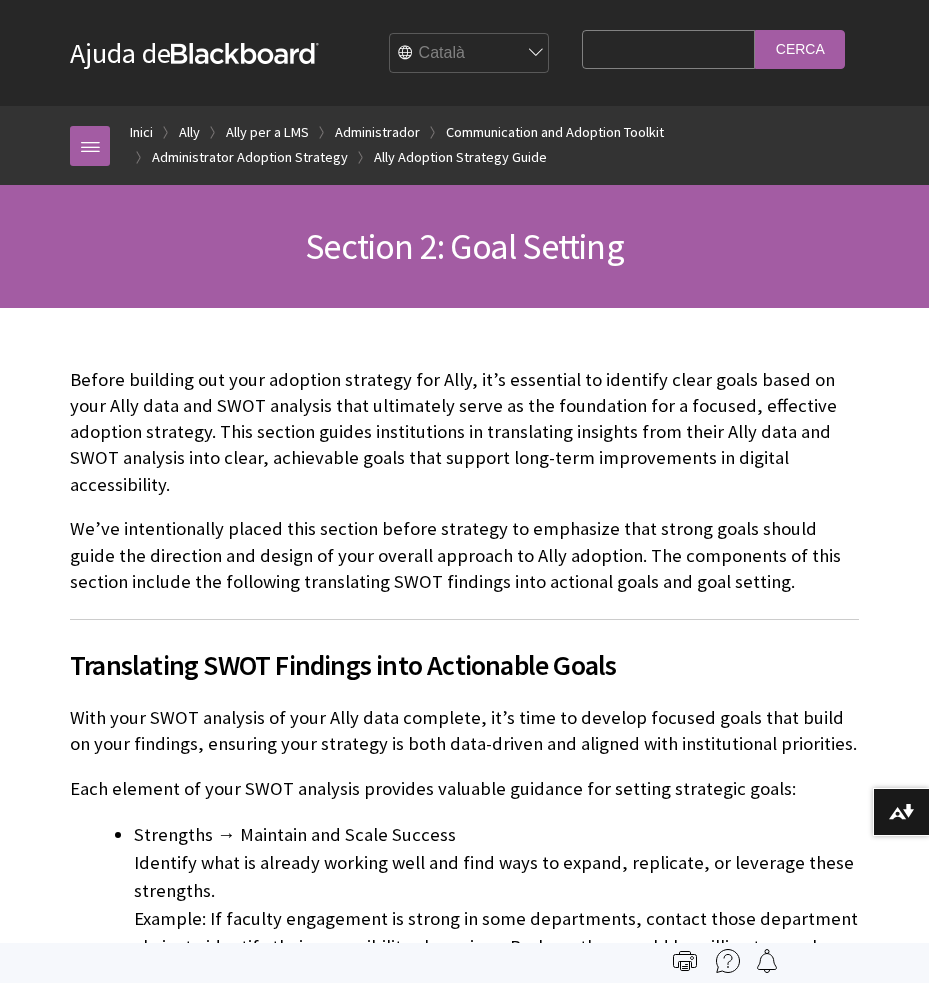 click on "English عربية Català Cymraeg Deutsch Español Suomi Français עברית Italiano 日本語 한국어 Nederlands Norsk (Bokmål) Português, Brasil Русский Svenska Türkçe 简体中文 Français Canadien" at bounding box center (470, 54) 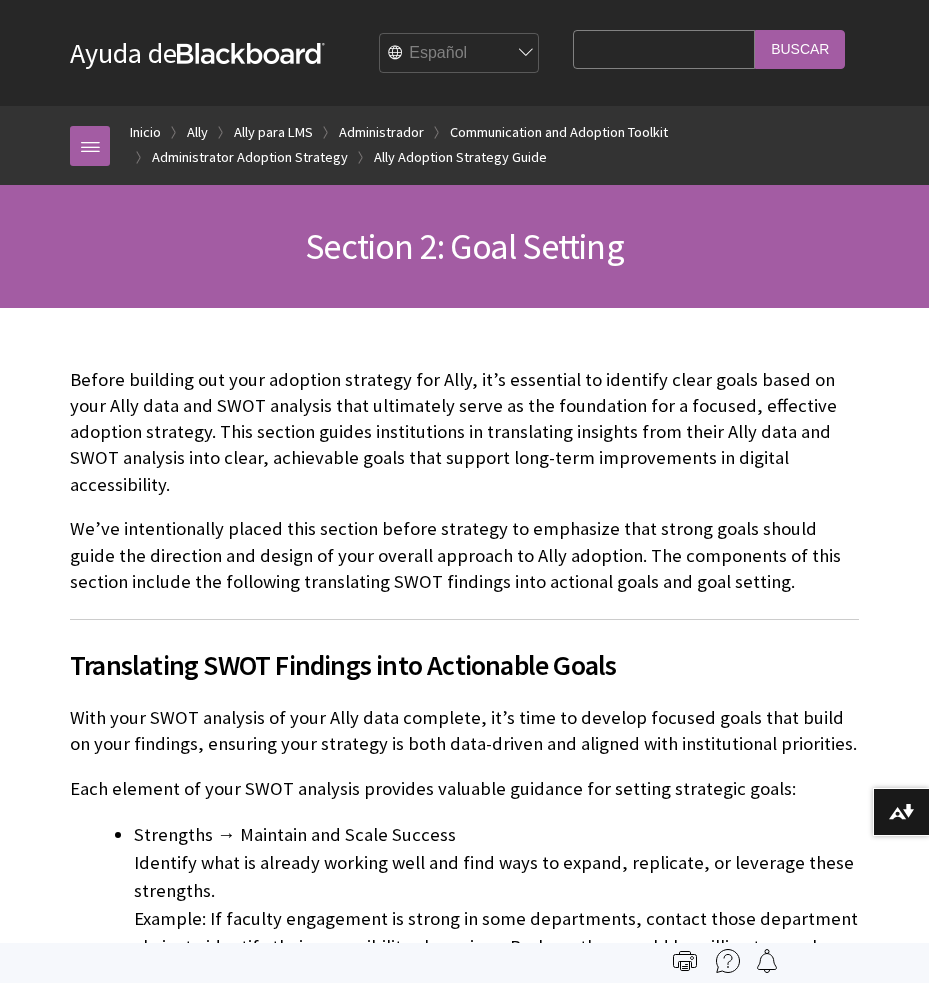 scroll, scrollTop: 0, scrollLeft: 0, axis: both 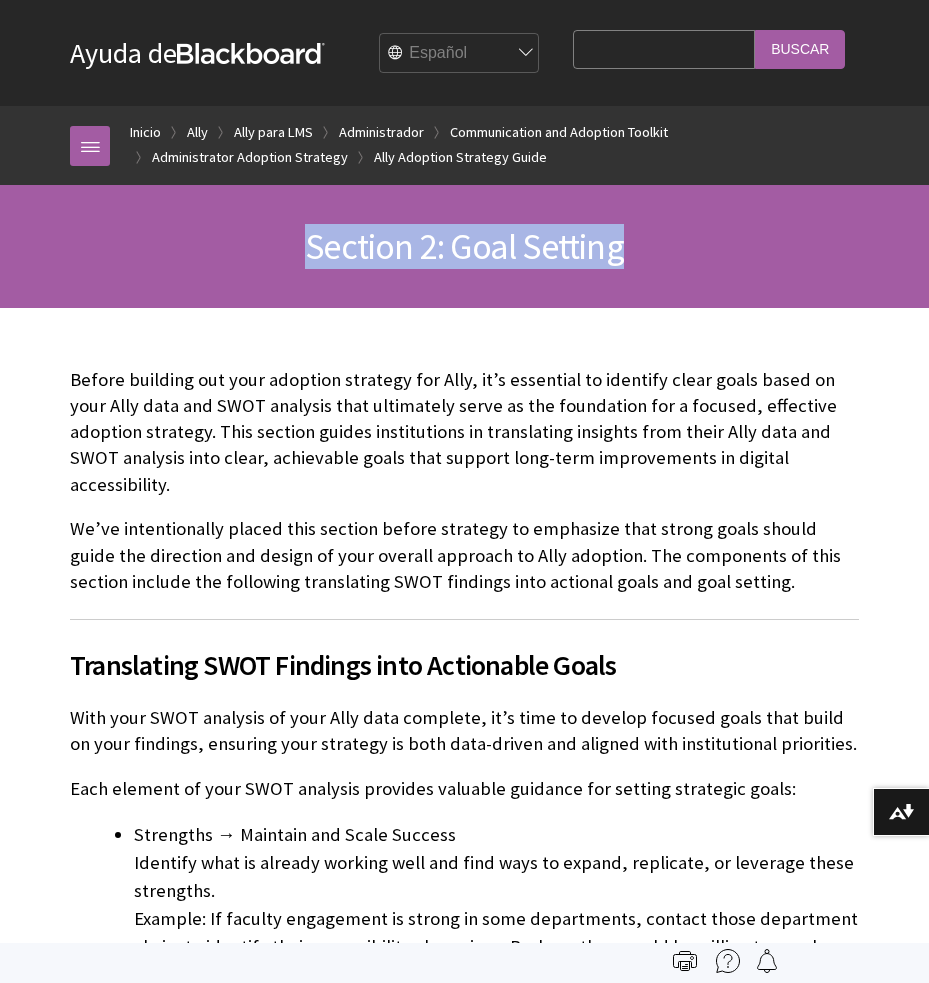 drag, startPoint x: 446, startPoint y: 248, endPoint x: 663, endPoint y: 248, distance: 217 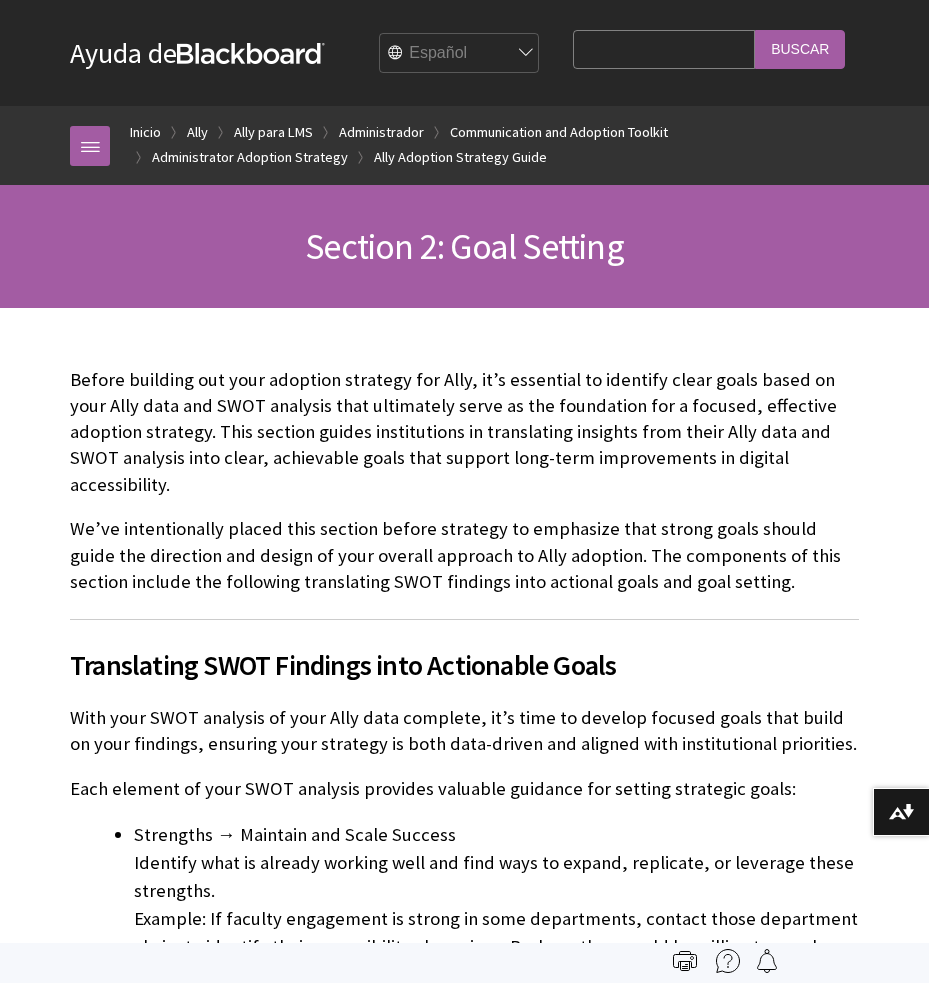 drag, startPoint x: 663, startPoint y: 248, endPoint x: 675, endPoint y: 251, distance: 12.369317 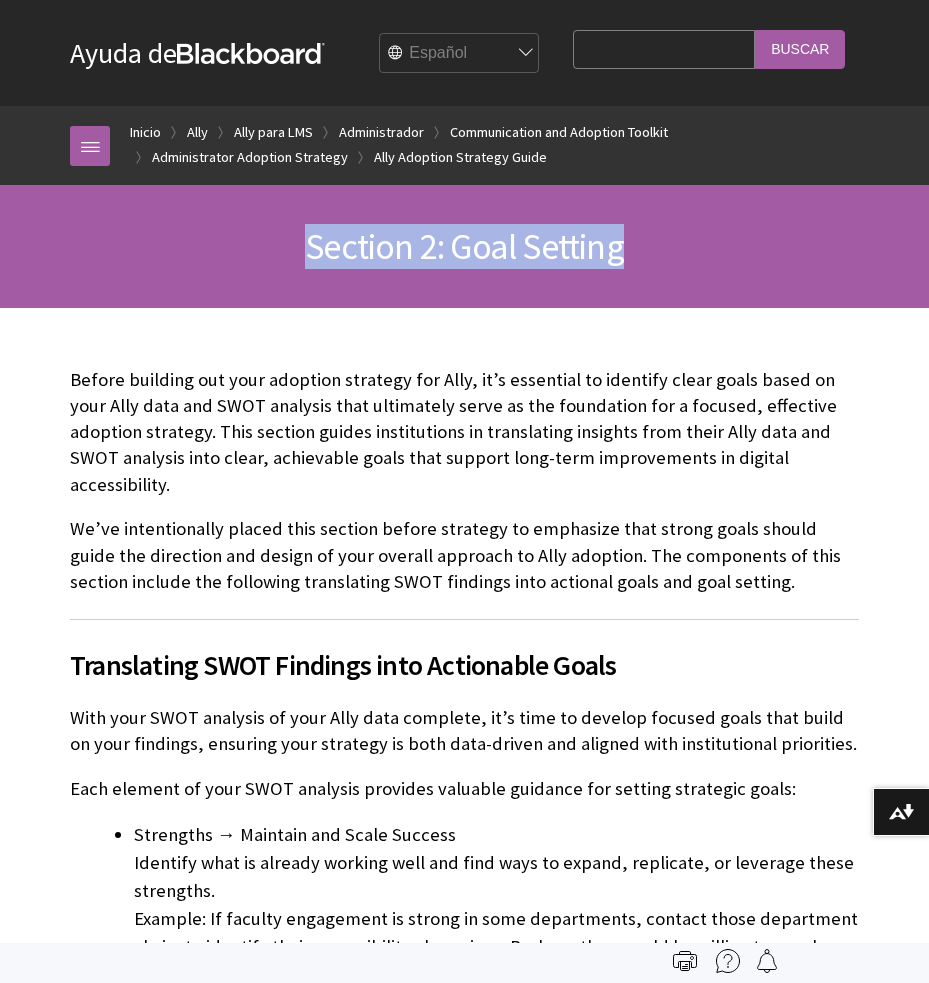 drag, startPoint x: 524, startPoint y: 241, endPoint x: 244, endPoint y: 236, distance: 280.04465 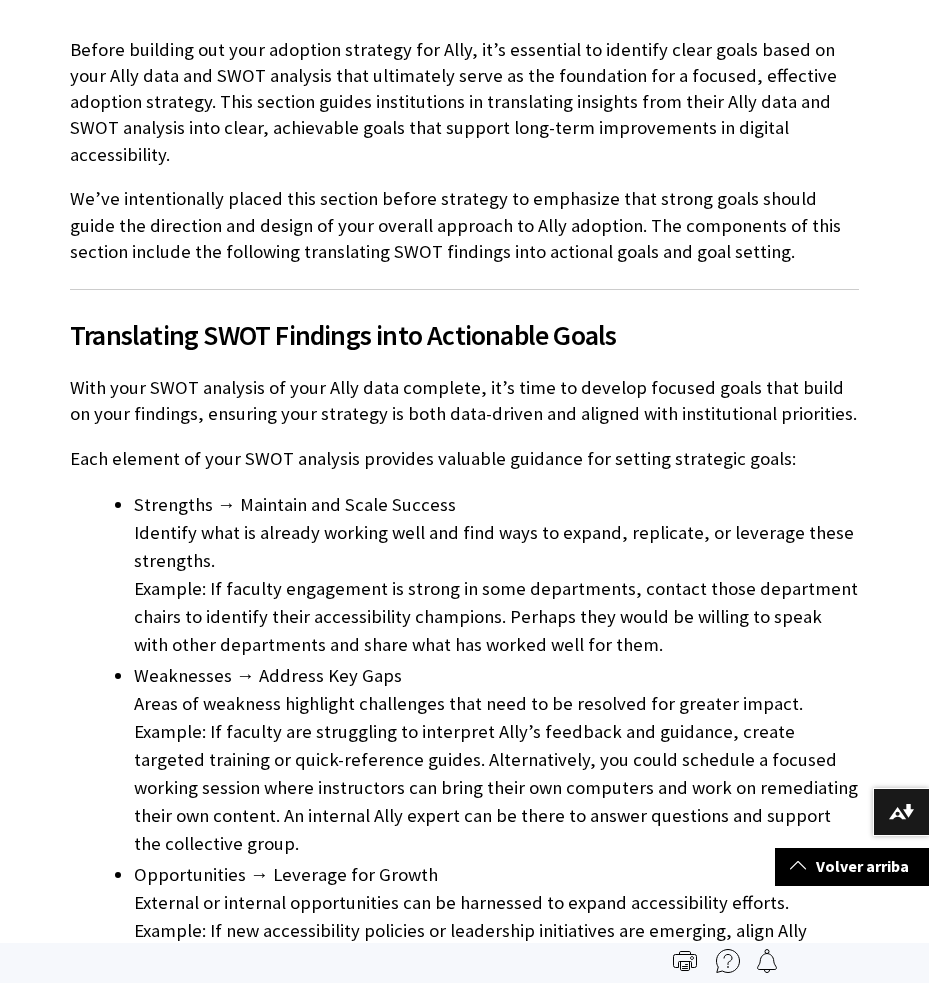 scroll, scrollTop: 0, scrollLeft: 0, axis: both 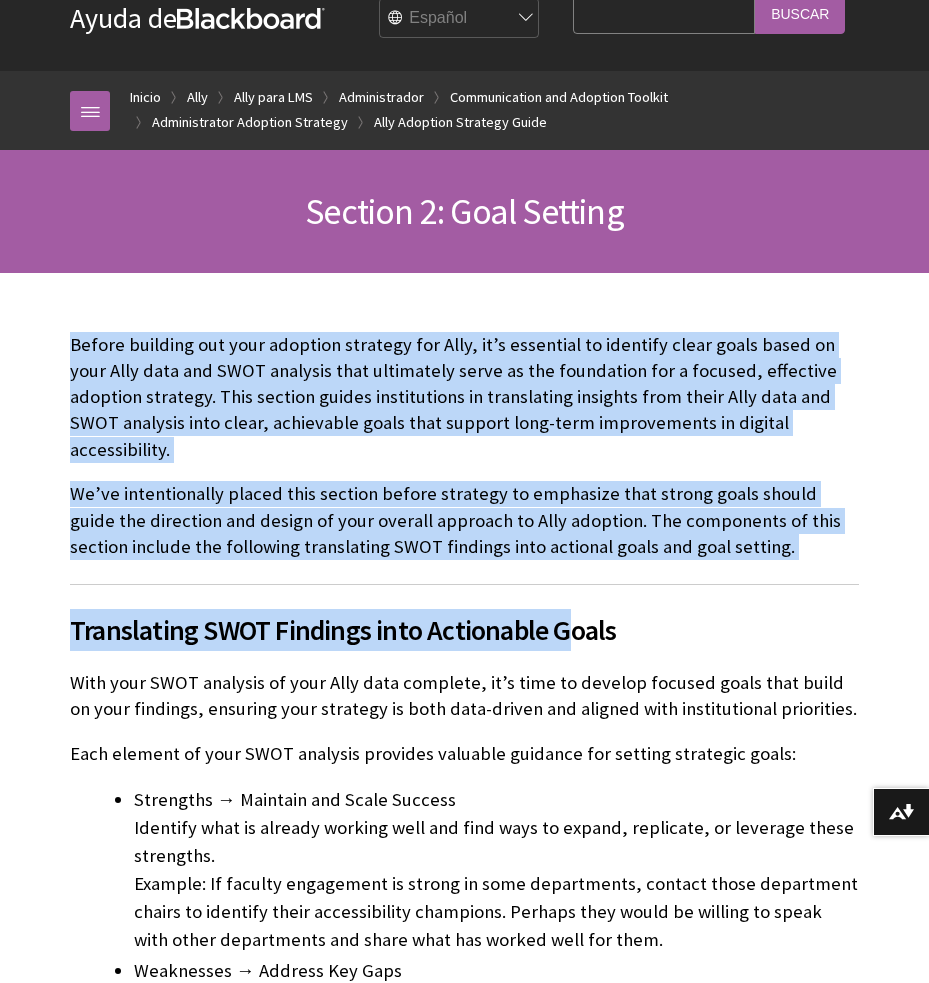 drag, startPoint x: 61, startPoint y: 356, endPoint x: 573, endPoint y: 609, distance: 571.0981 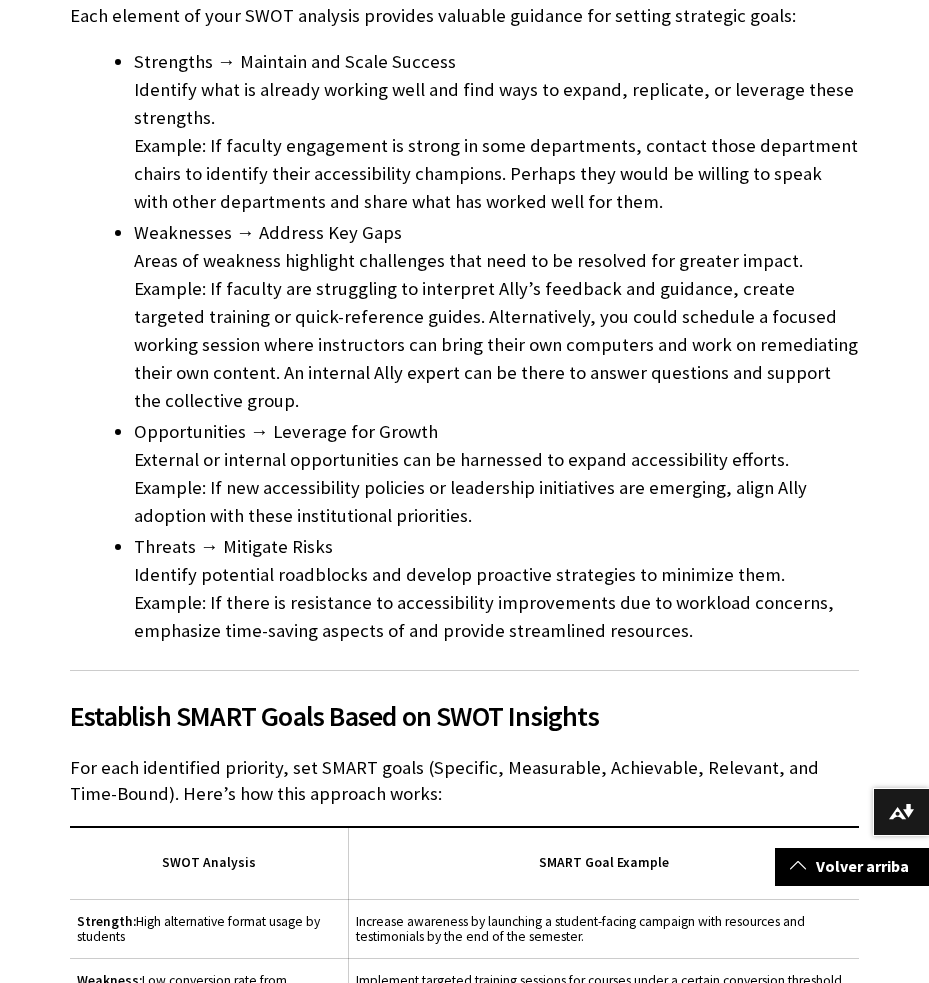 scroll, scrollTop: 775, scrollLeft: 0, axis: vertical 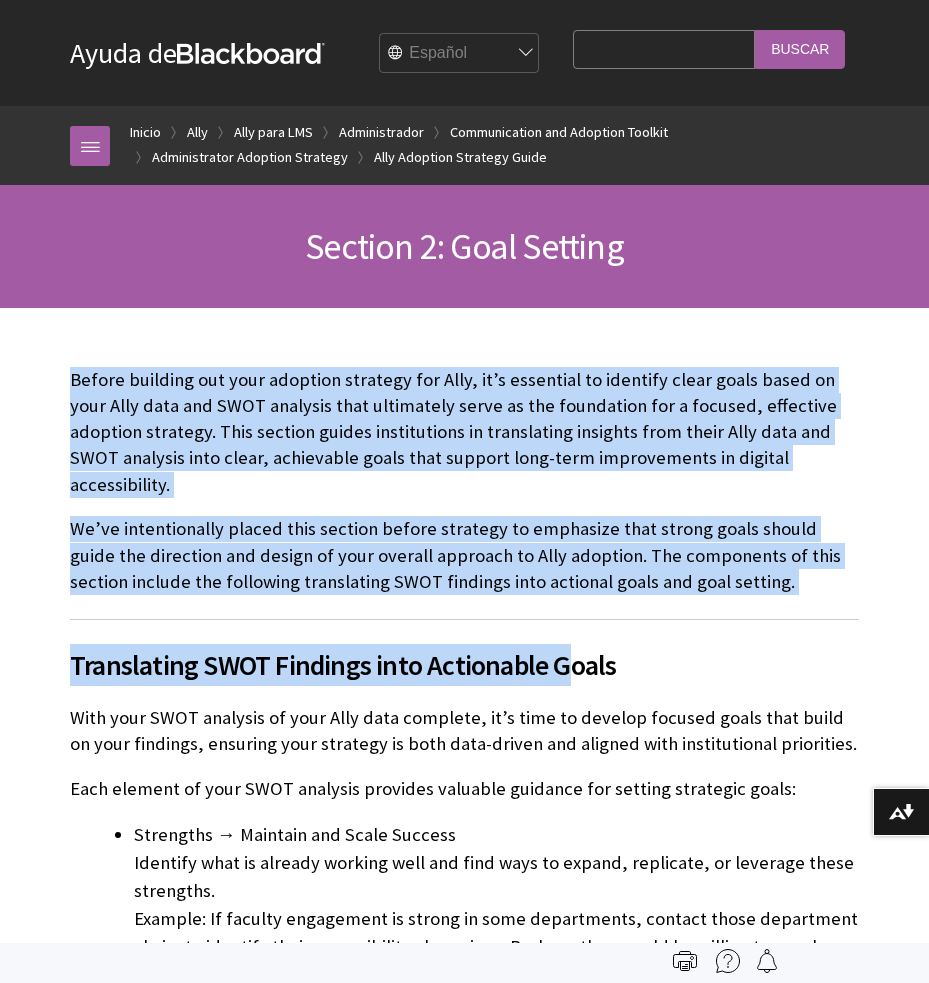 drag, startPoint x: 703, startPoint y: 604, endPoint x: 166, endPoint y: 239, distance: 649.3027 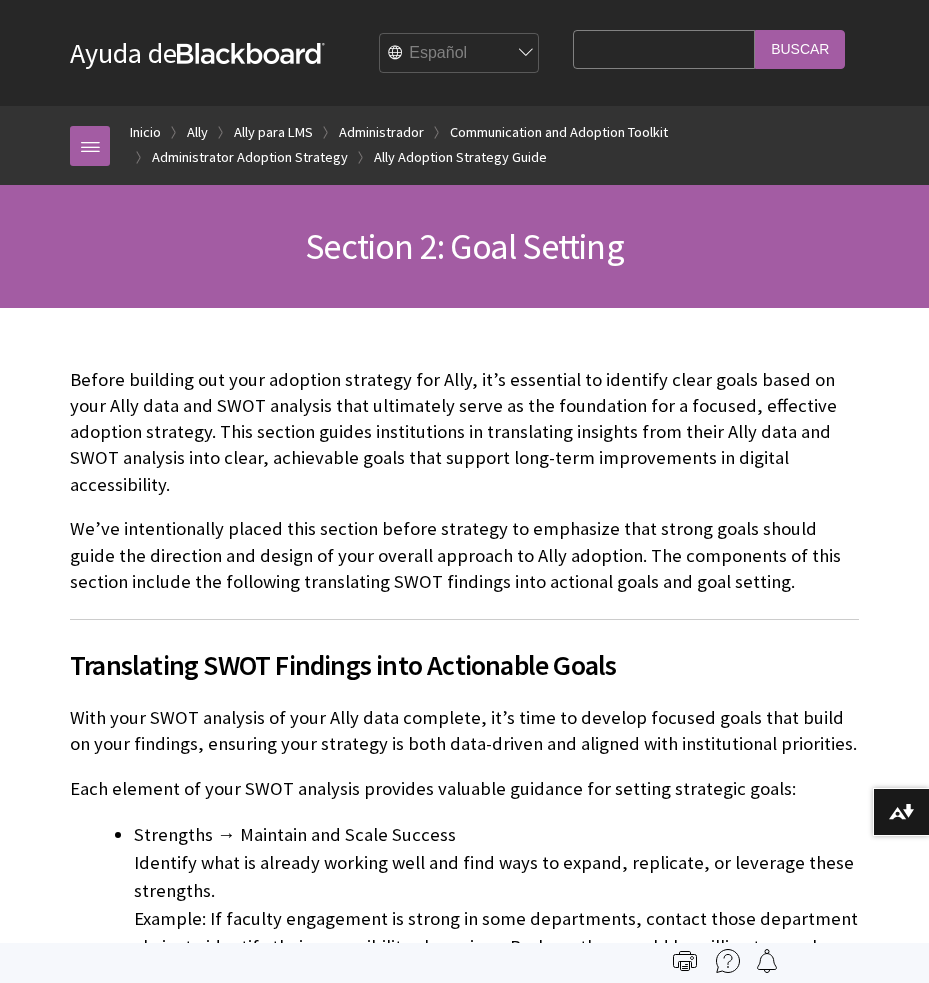 drag, startPoint x: 531, startPoint y: 554, endPoint x: 509, endPoint y: 328, distance: 227.06827 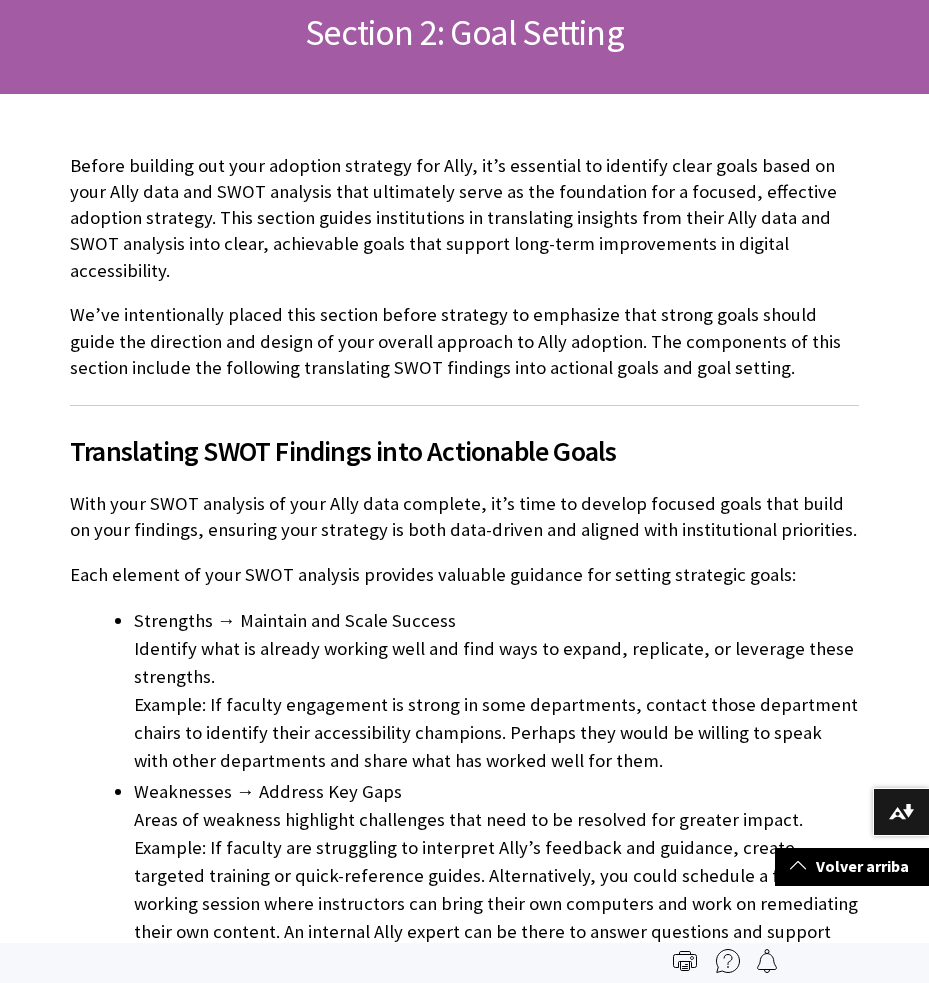 scroll, scrollTop: 192, scrollLeft: 0, axis: vertical 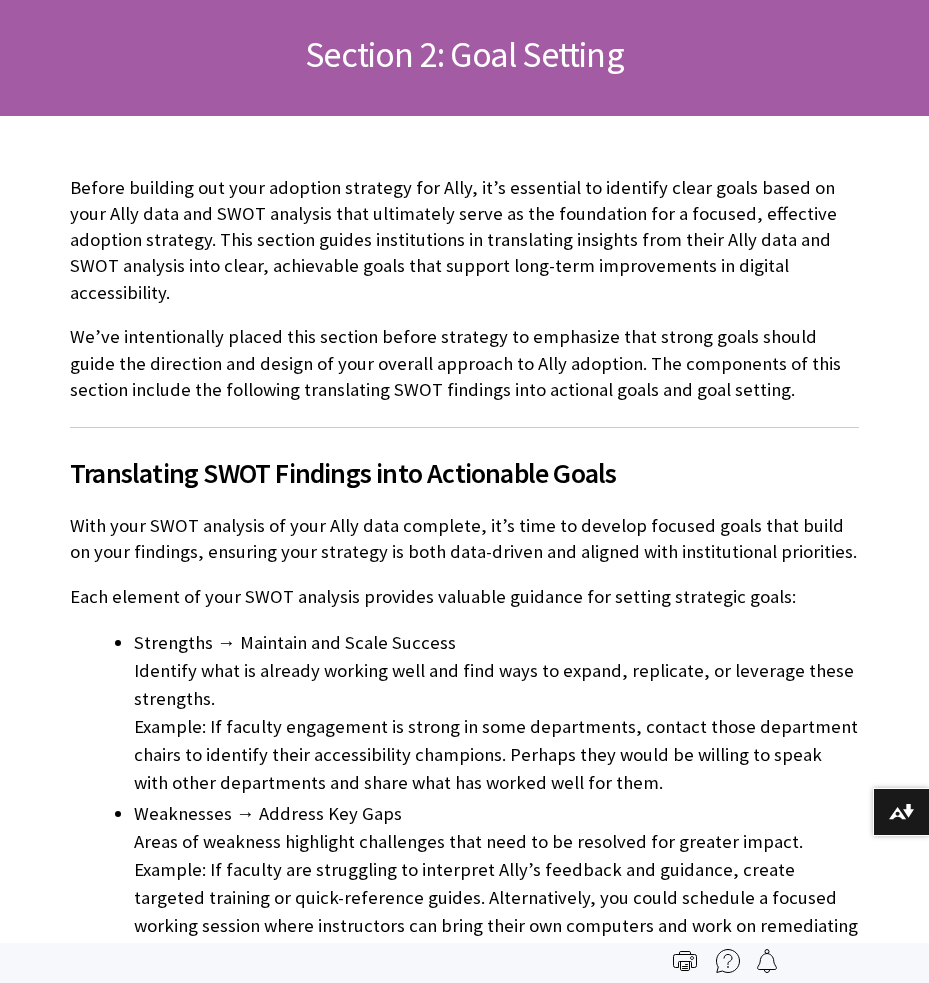 drag, startPoint x: 532, startPoint y: 109, endPoint x: 369, endPoint y: 9, distance: 191.23022 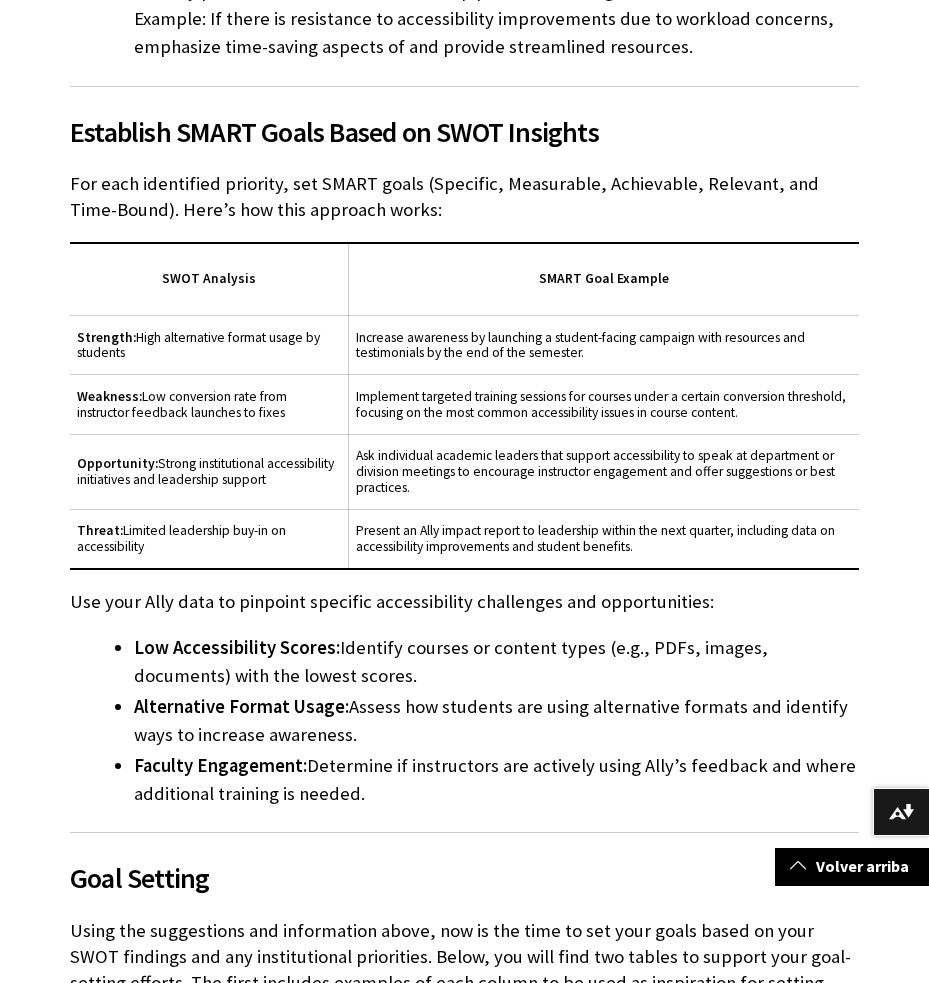 scroll, scrollTop: 1375, scrollLeft: 0, axis: vertical 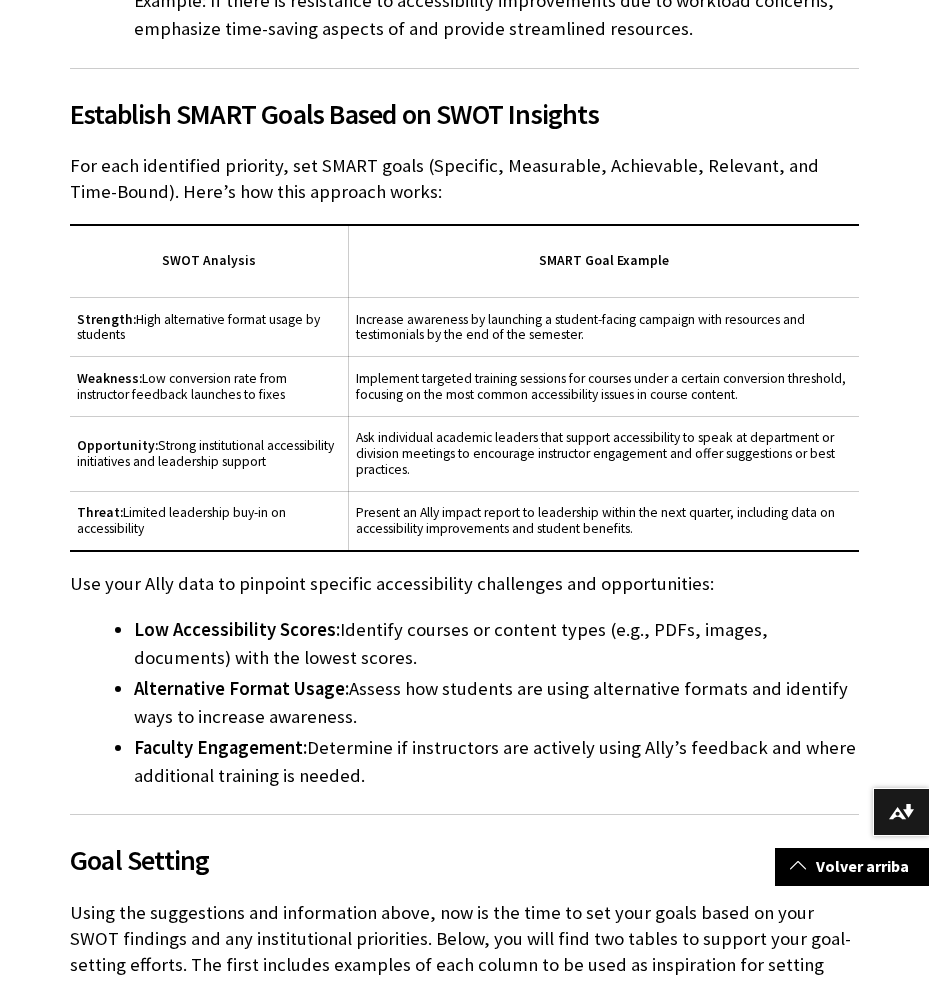 drag, startPoint x: 265, startPoint y: 193, endPoint x: 502, endPoint y: 753, distance: 608.08636 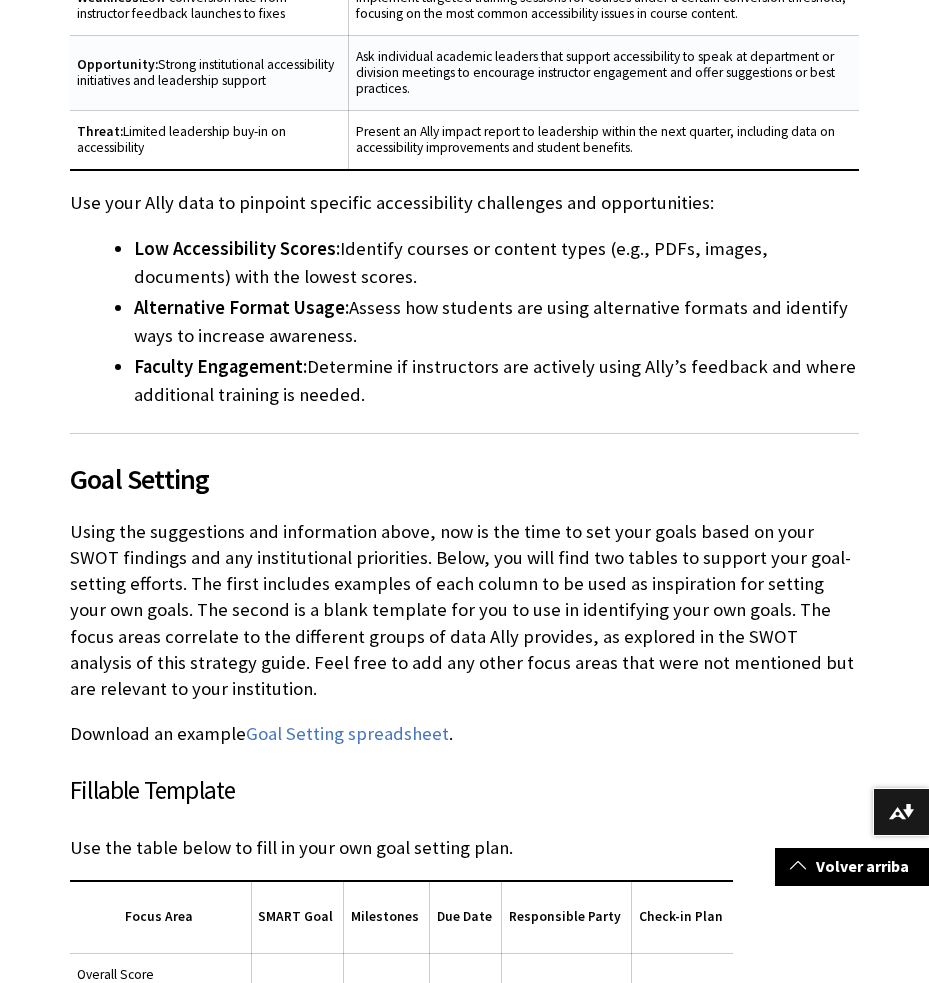 scroll, scrollTop: 1764, scrollLeft: 0, axis: vertical 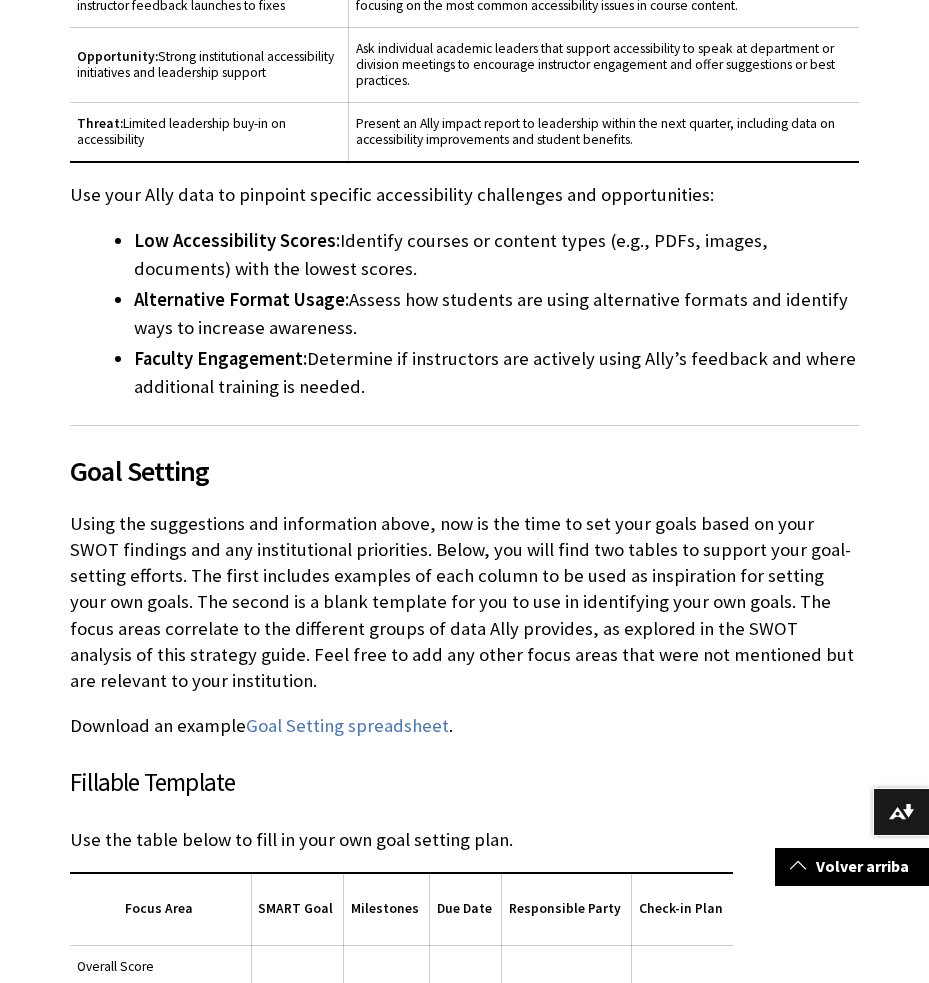 click on "Alternative Format Usage:  Assess how students are using alternative formats and identify ways to increase awareness." at bounding box center (496, 314) 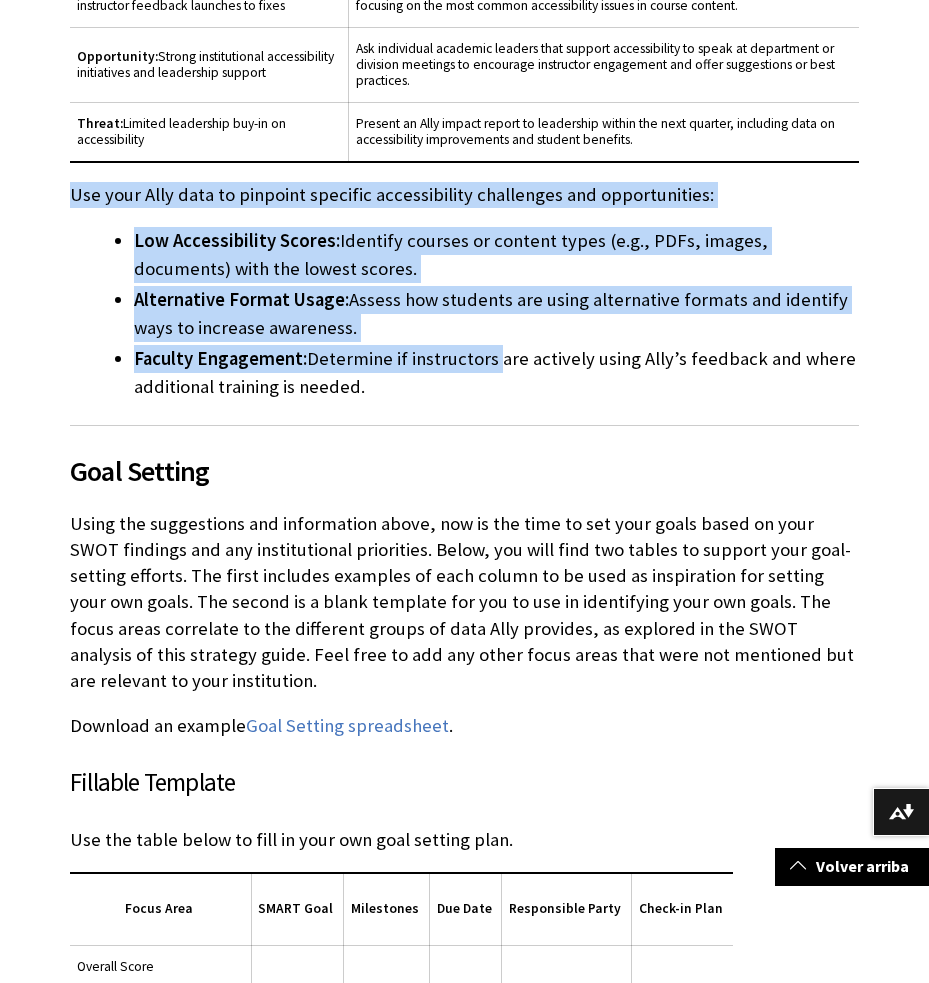 drag, startPoint x: 72, startPoint y: 164, endPoint x: 497, endPoint y: 352, distance: 464.72464 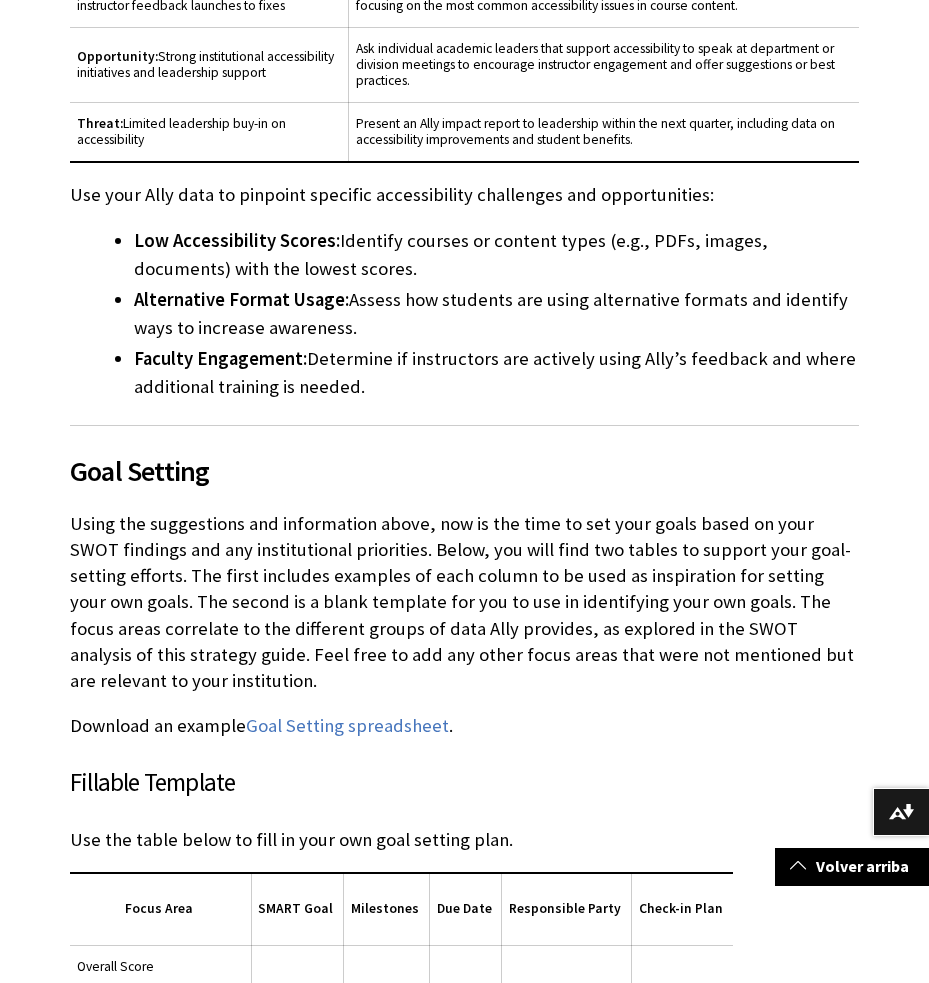 drag, startPoint x: 451, startPoint y: 252, endPoint x: 418, endPoint y: 184, distance: 75.58439 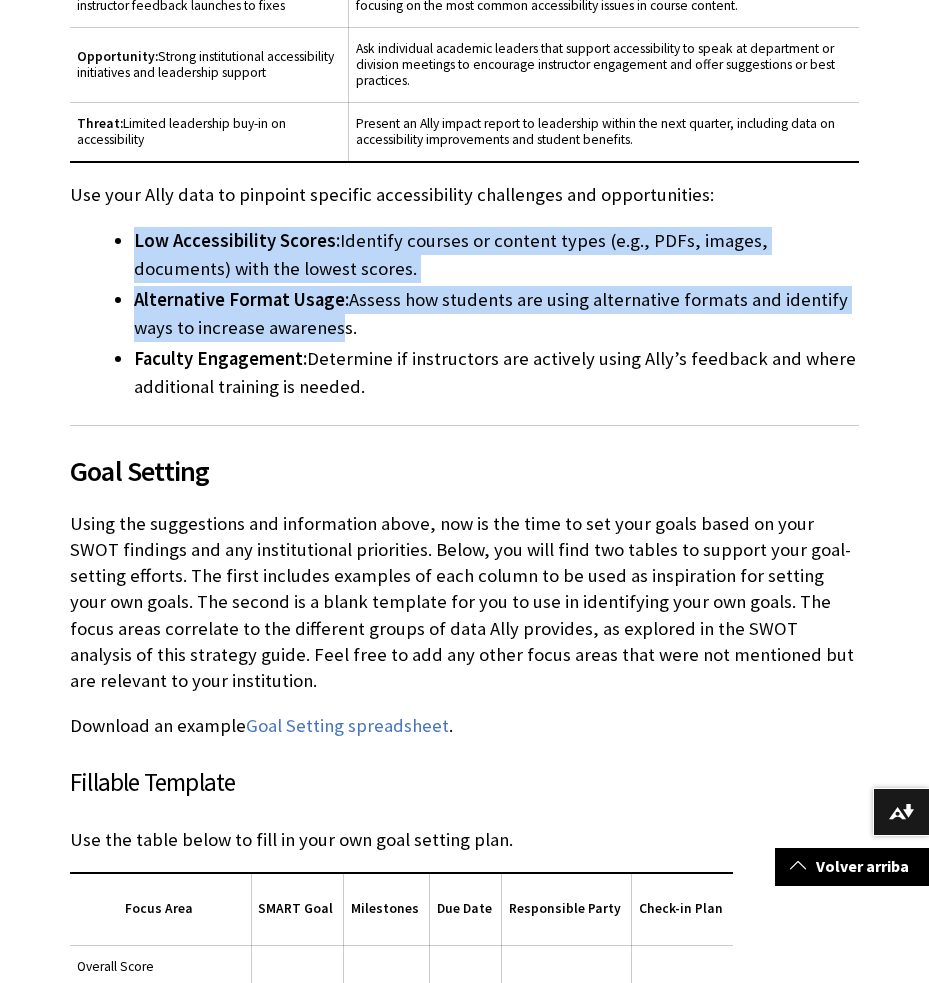 drag, startPoint x: 189, startPoint y: 238, endPoint x: 353, endPoint y: 301, distance: 175.68437 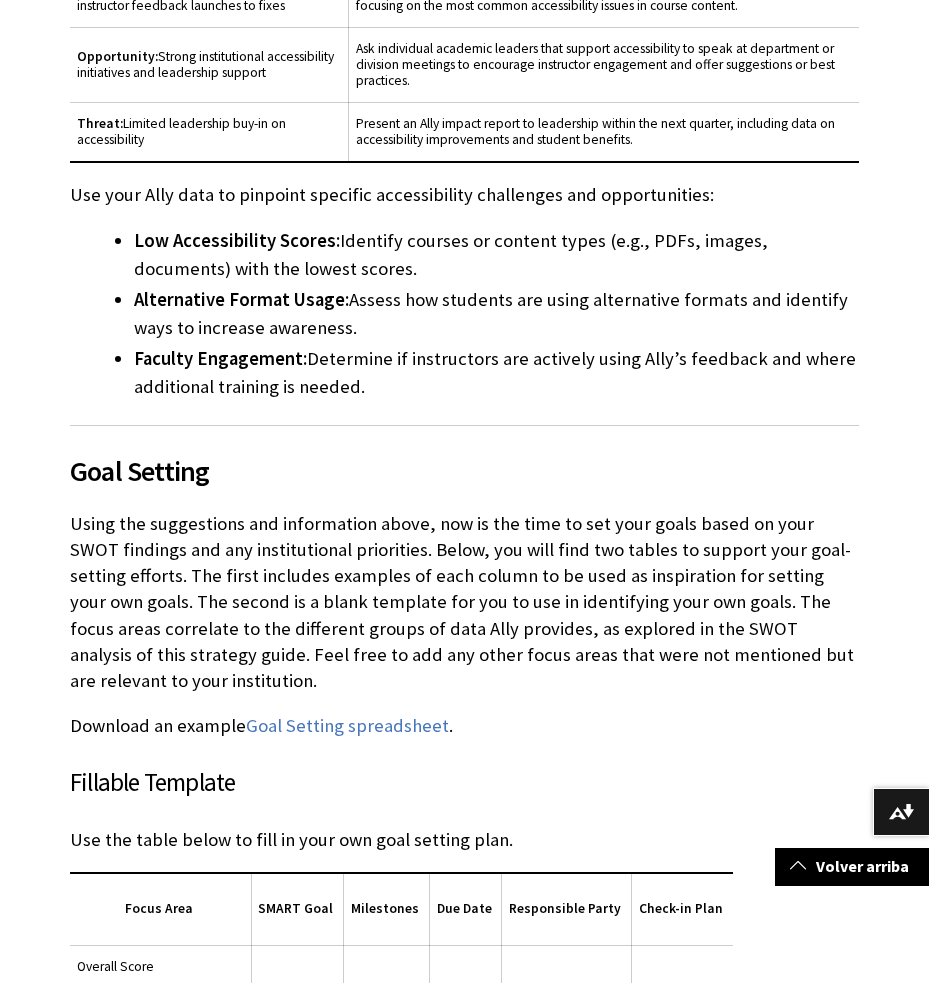 click on "Alternative Format Usage:  Assess how students are using alternative formats and identify ways to increase awareness." at bounding box center [496, 314] 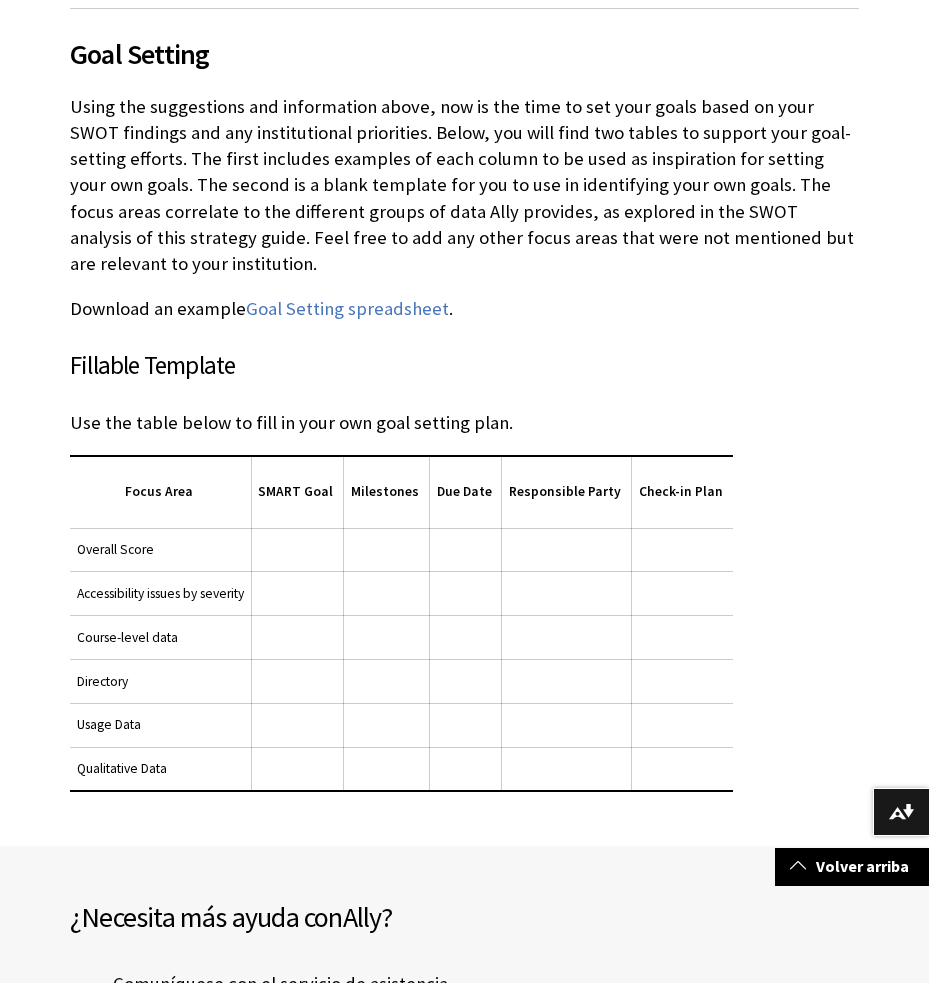 scroll, scrollTop: 2180, scrollLeft: 0, axis: vertical 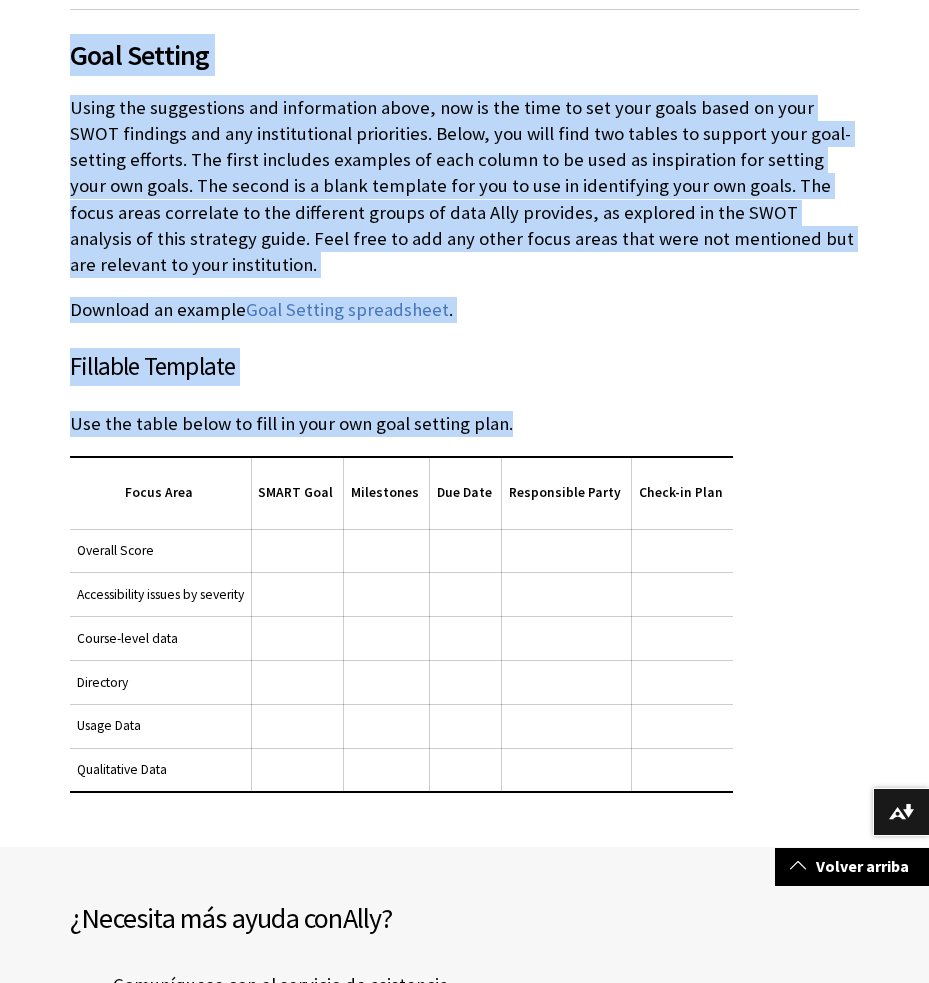 drag, startPoint x: 65, startPoint y: 18, endPoint x: 724, endPoint y: 755, distance: 988.6607 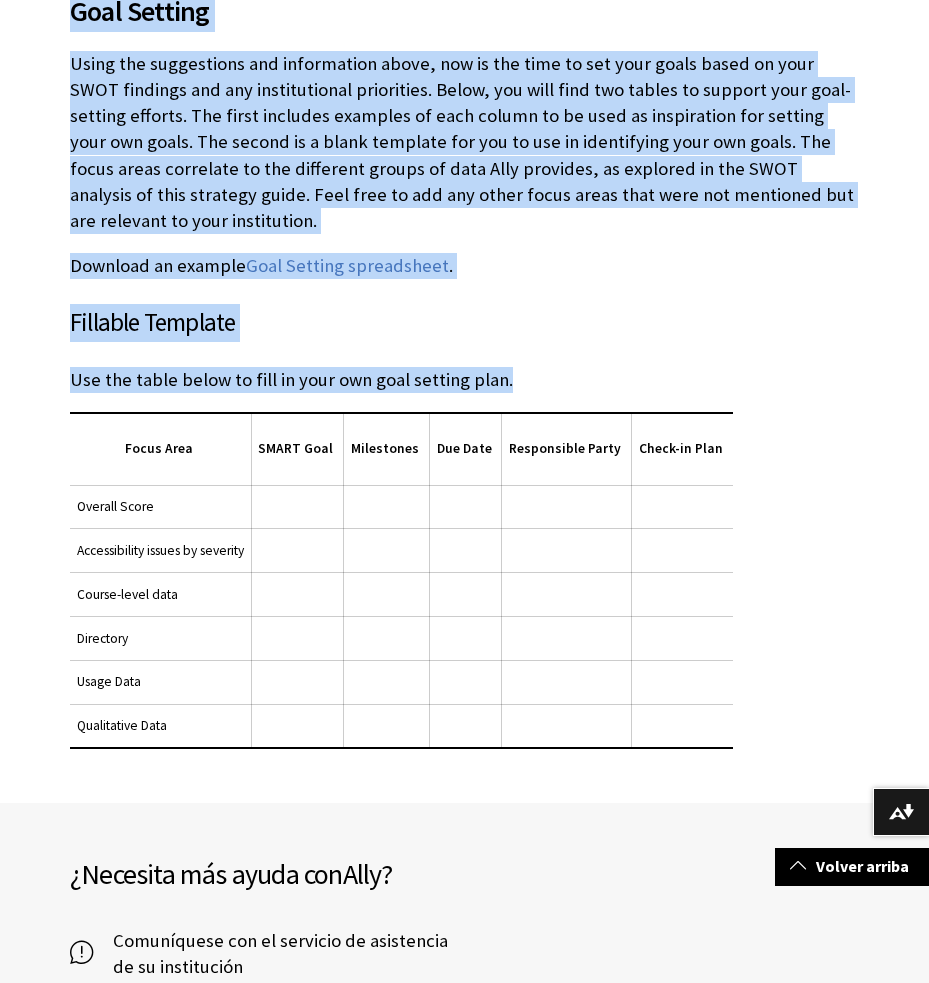 copy on "Goal Setting Using the suggestions and information above, now is the time to set your goals based on your SWOT findings and any institutional priorities. Below, you will find two tables to support your goal-setting efforts. The first includes examples of each column to be used as inspiration for setting your own goals. The second is a blank template for you to use in identifying your own goals. The focus areas correlate to the different groups of data Ally provides, as explored in the SWOT analysis of this strategy guide. Feel free to add any other focus areas that were not mentioned but are relevant to your institution. Download an example  Goal Setting spreadsheet . Fillable Template Use the table below to fill in your own goal setting plan." 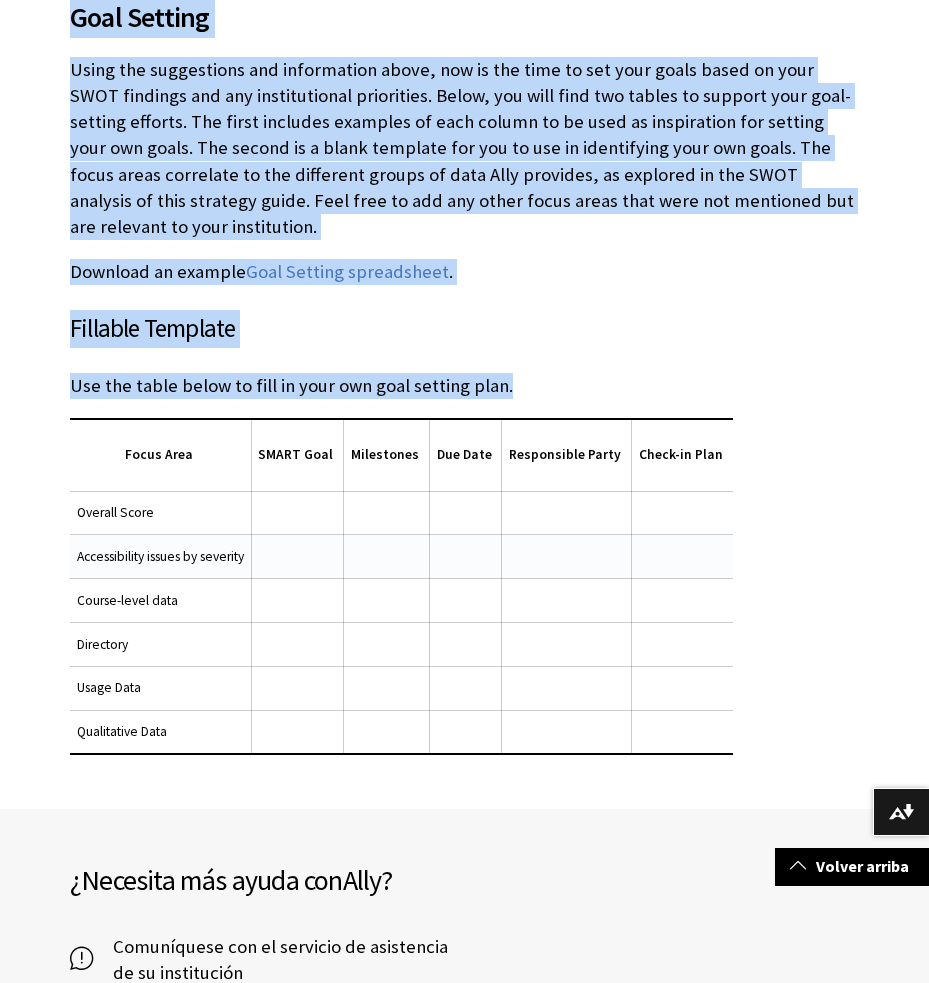 scroll, scrollTop: 2204, scrollLeft: 0, axis: vertical 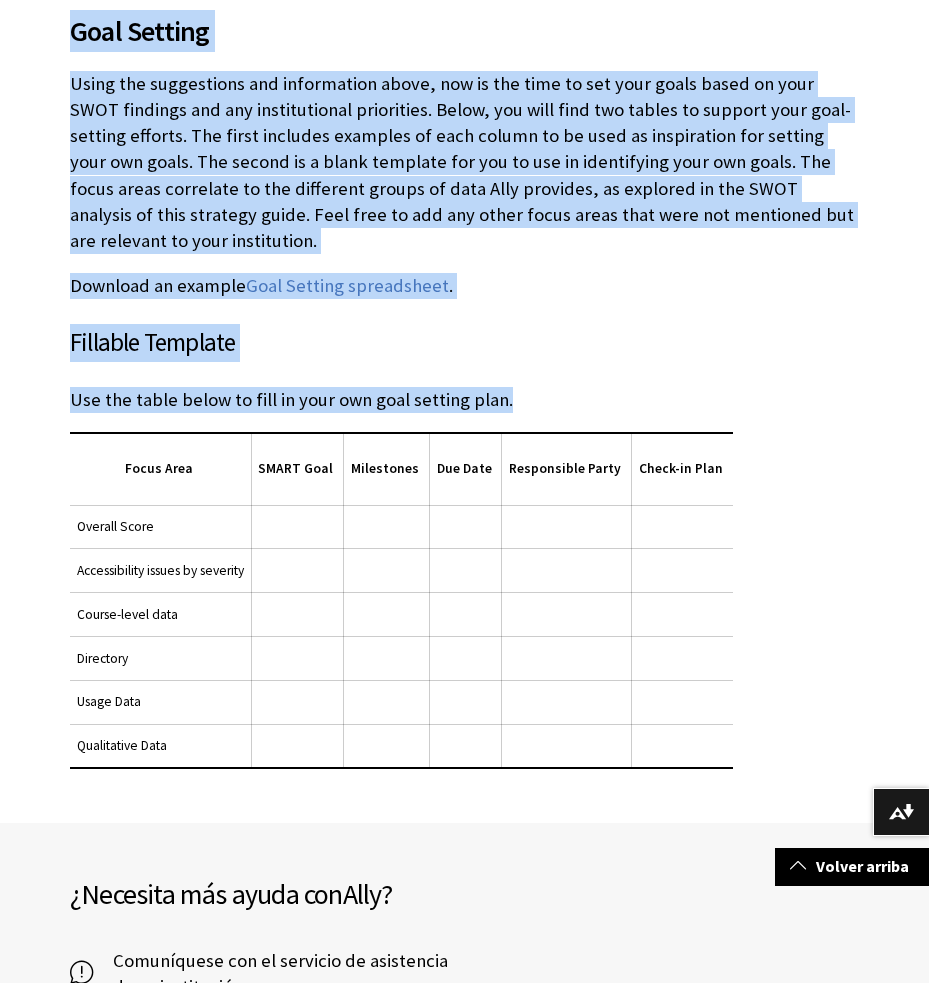 click on "Fillable Template" at bounding box center (464, 343) 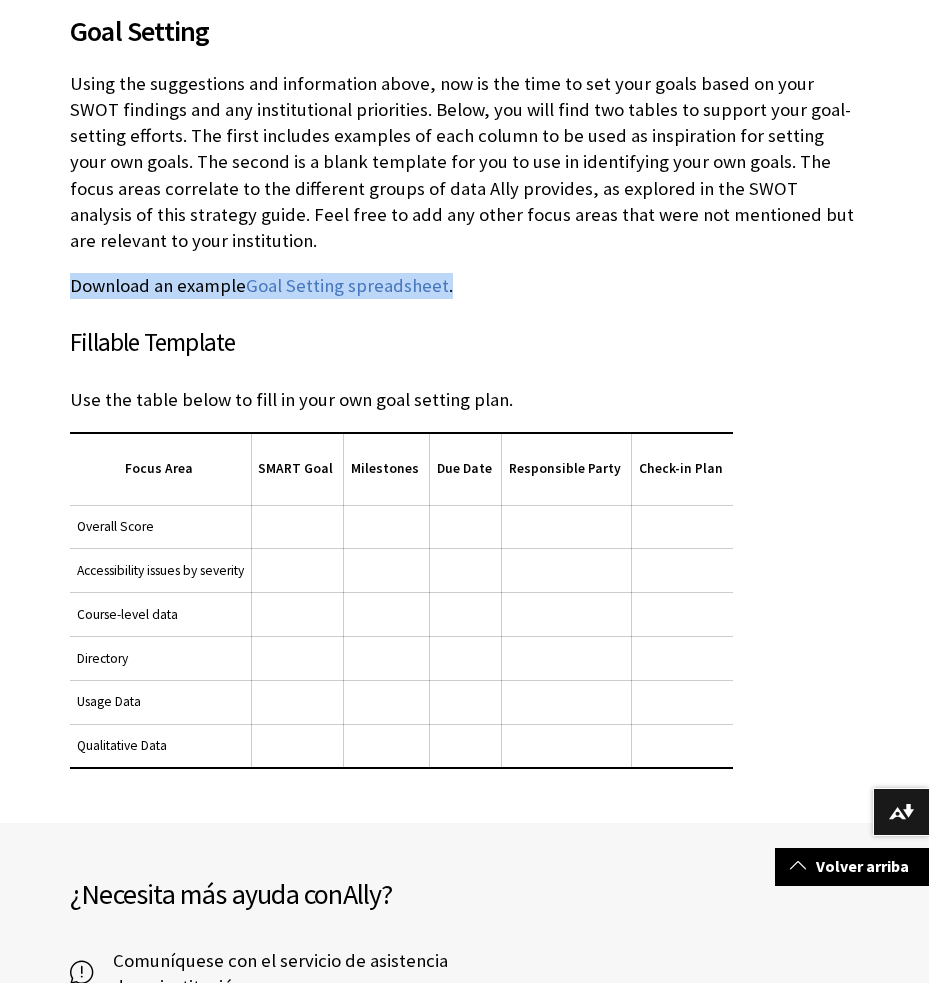 drag, startPoint x: 109, startPoint y: 261, endPoint x: 561, endPoint y: 269, distance: 452.0708 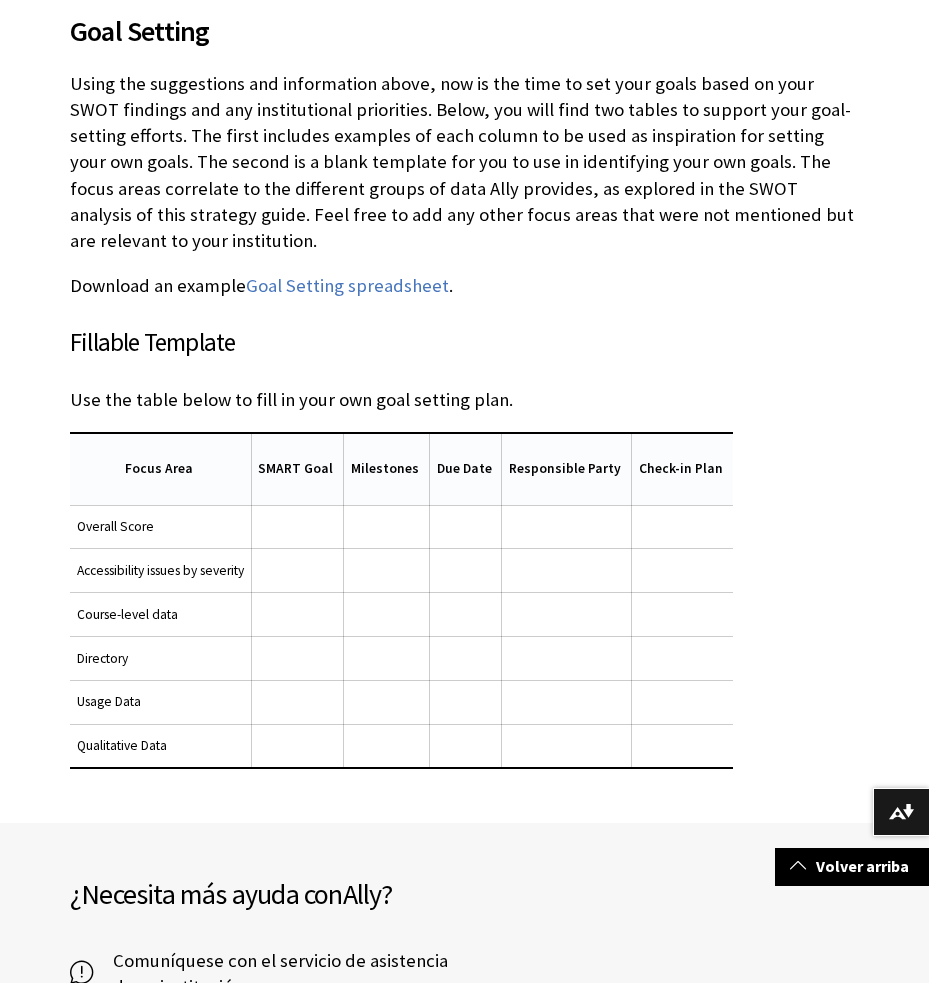 drag, startPoint x: 320, startPoint y: 463, endPoint x: 296, endPoint y: 463, distance: 24 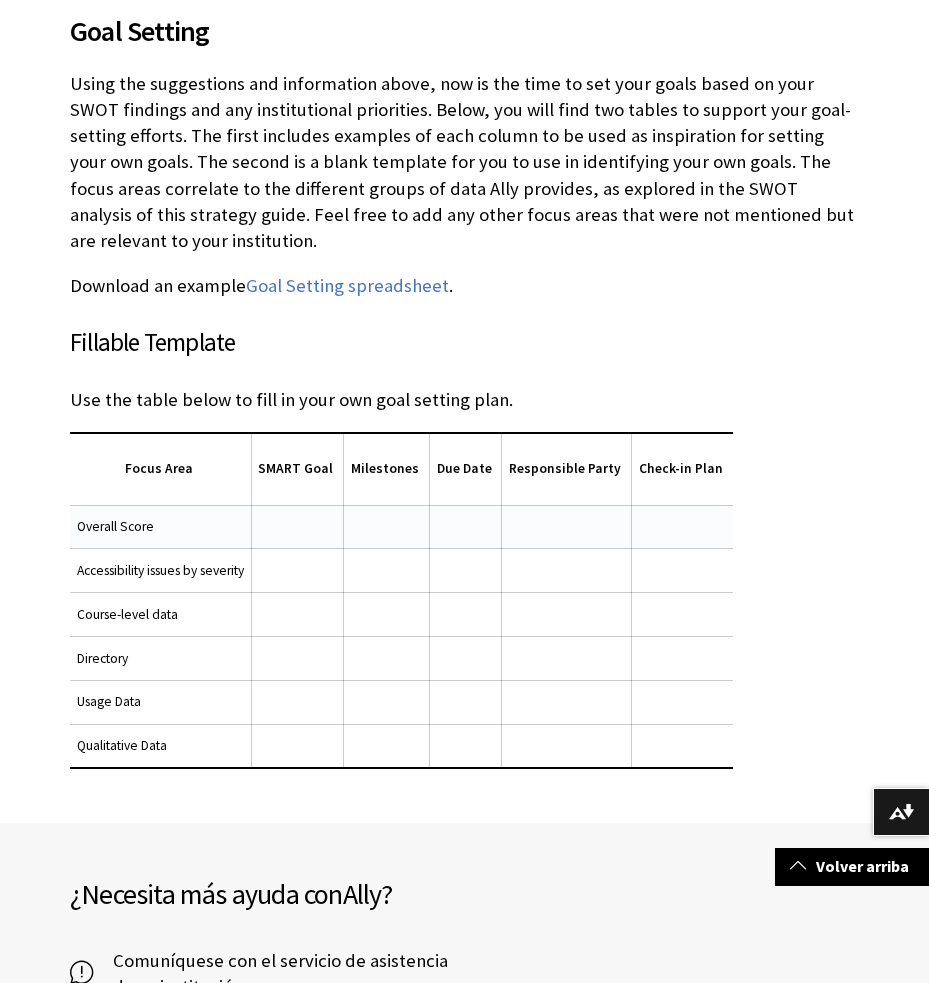 click at bounding box center [297, 527] 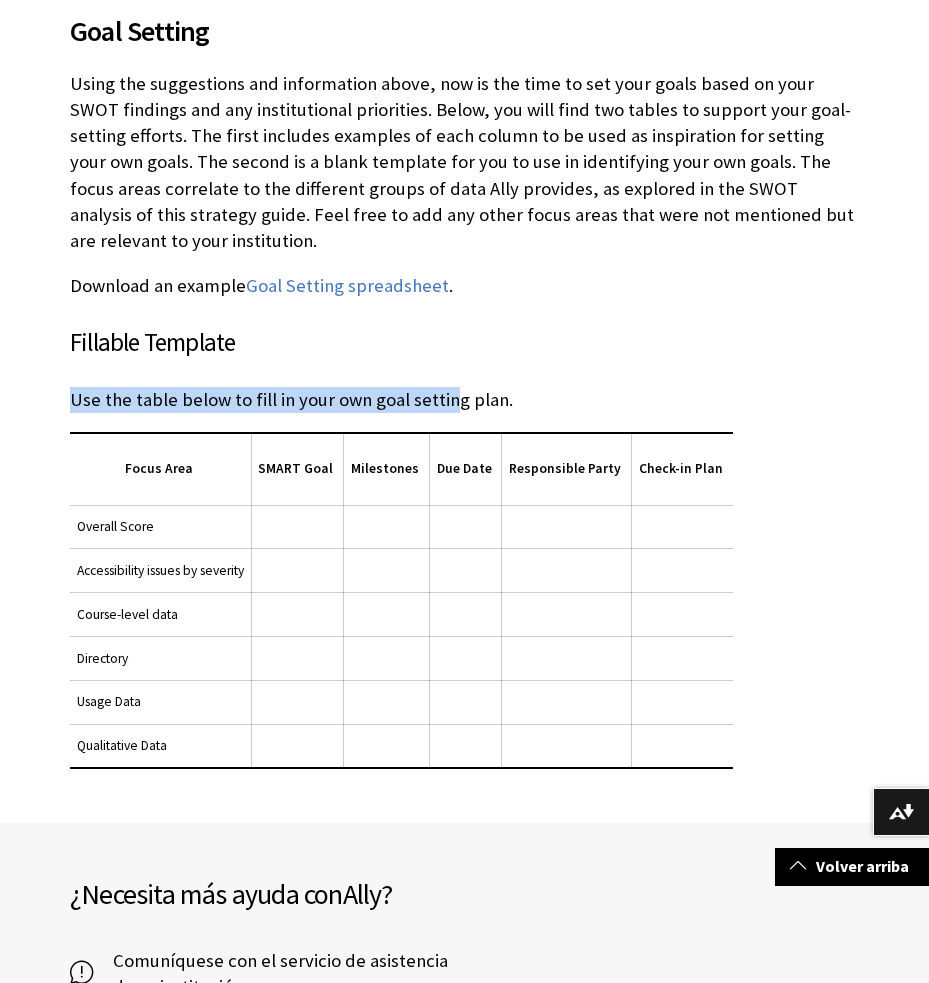 drag, startPoint x: 155, startPoint y: 378, endPoint x: 454, endPoint y: 386, distance: 299.107 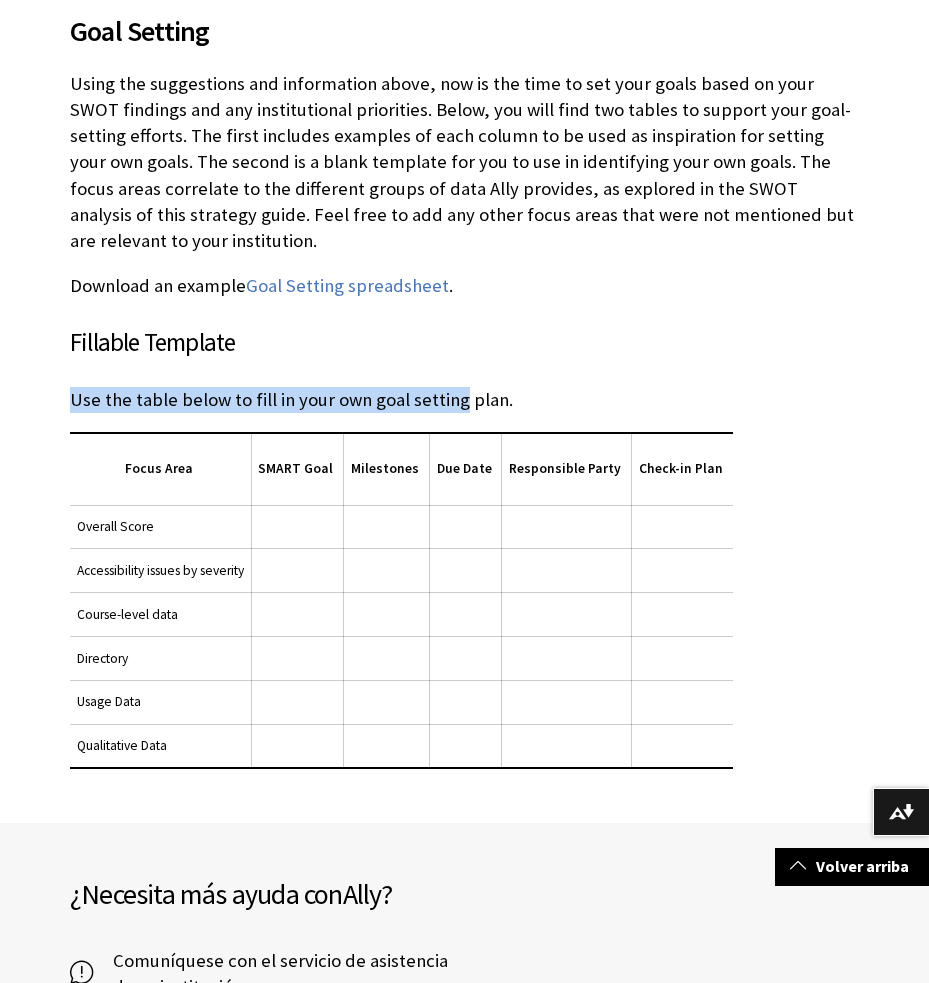 click on "Use the table below to fill in your own goal setting plan." at bounding box center [464, 400] 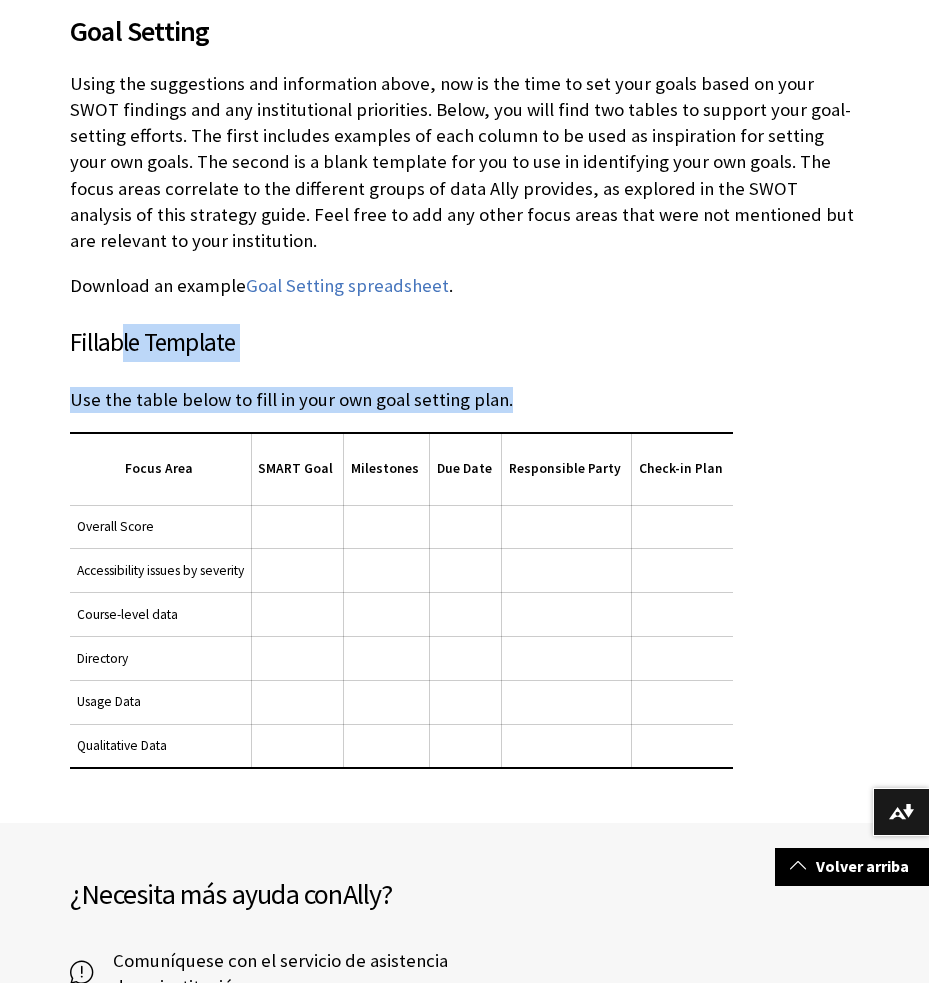 drag, startPoint x: 475, startPoint y: 370, endPoint x: 109, endPoint y: 327, distance: 368.5173 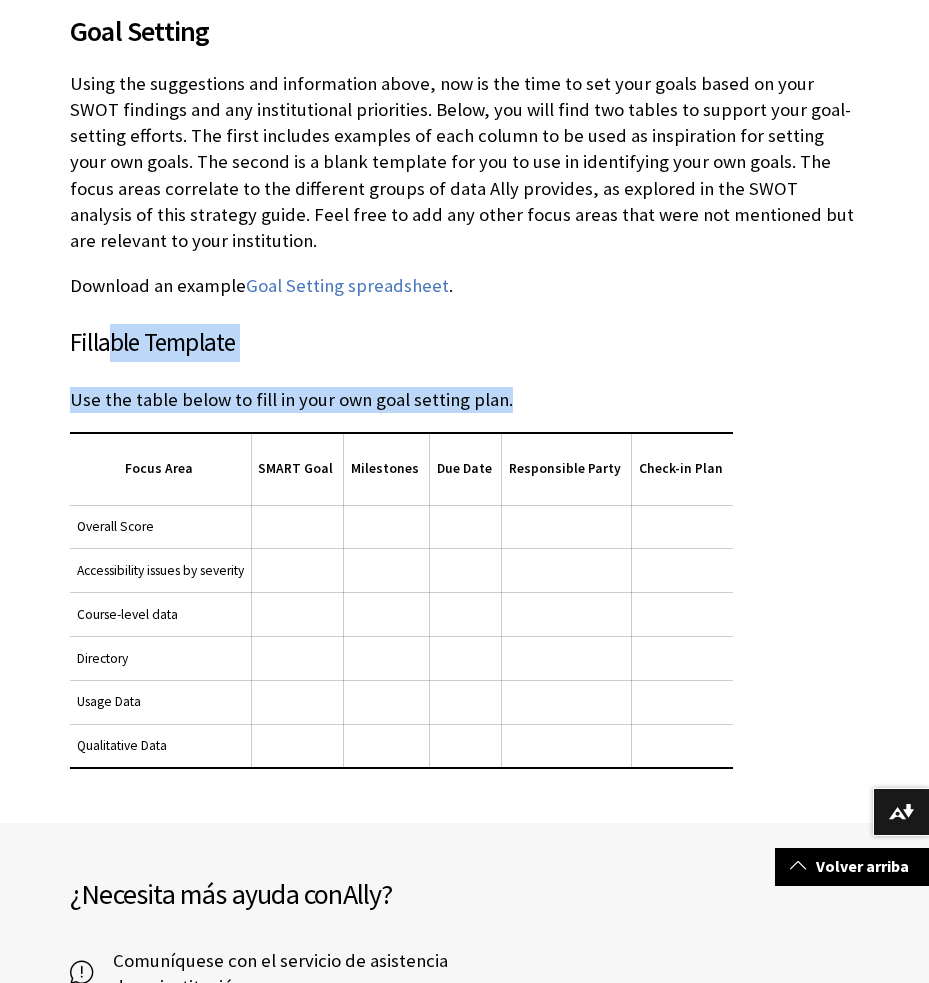 drag, startPoint x: 109, startPoint y: 327, endPoint x: 64, endPoint y: 322, distance: 45.276924 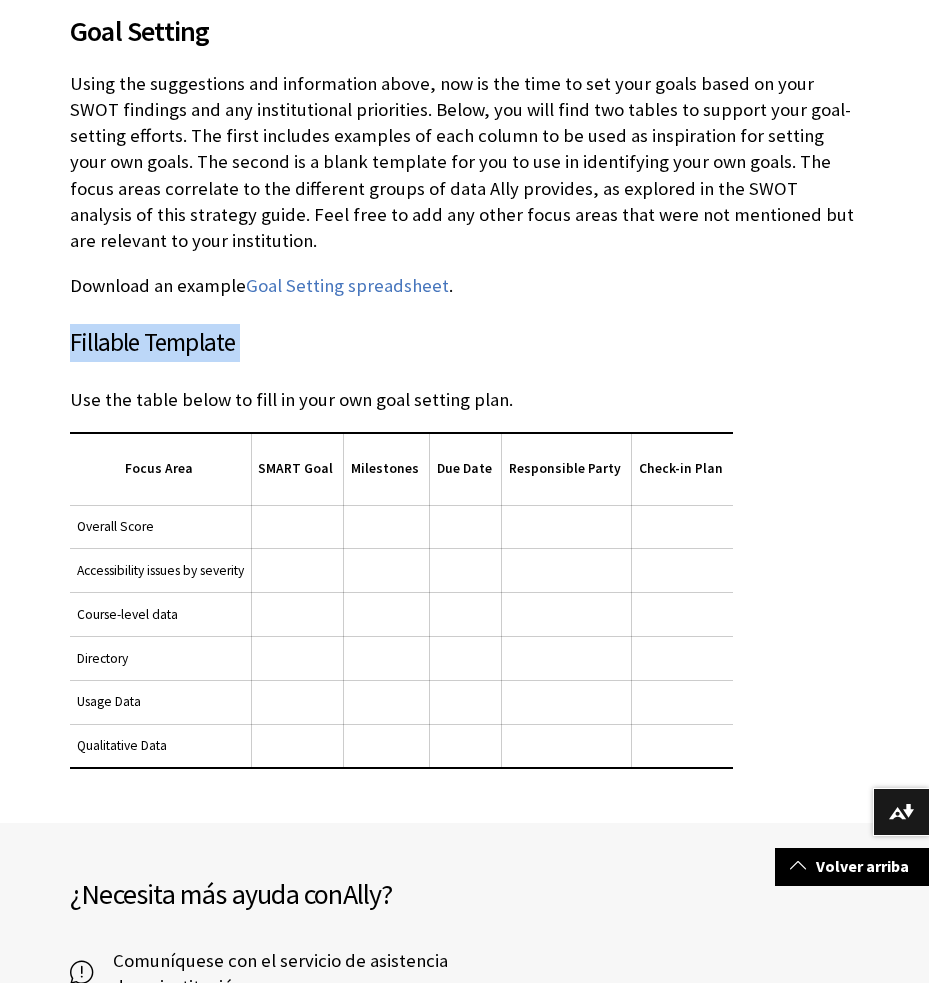 drag, startPoint x: 64, startPoint y: 322, endPoint x: 311, endPoint y: 357, distance: 249.46744 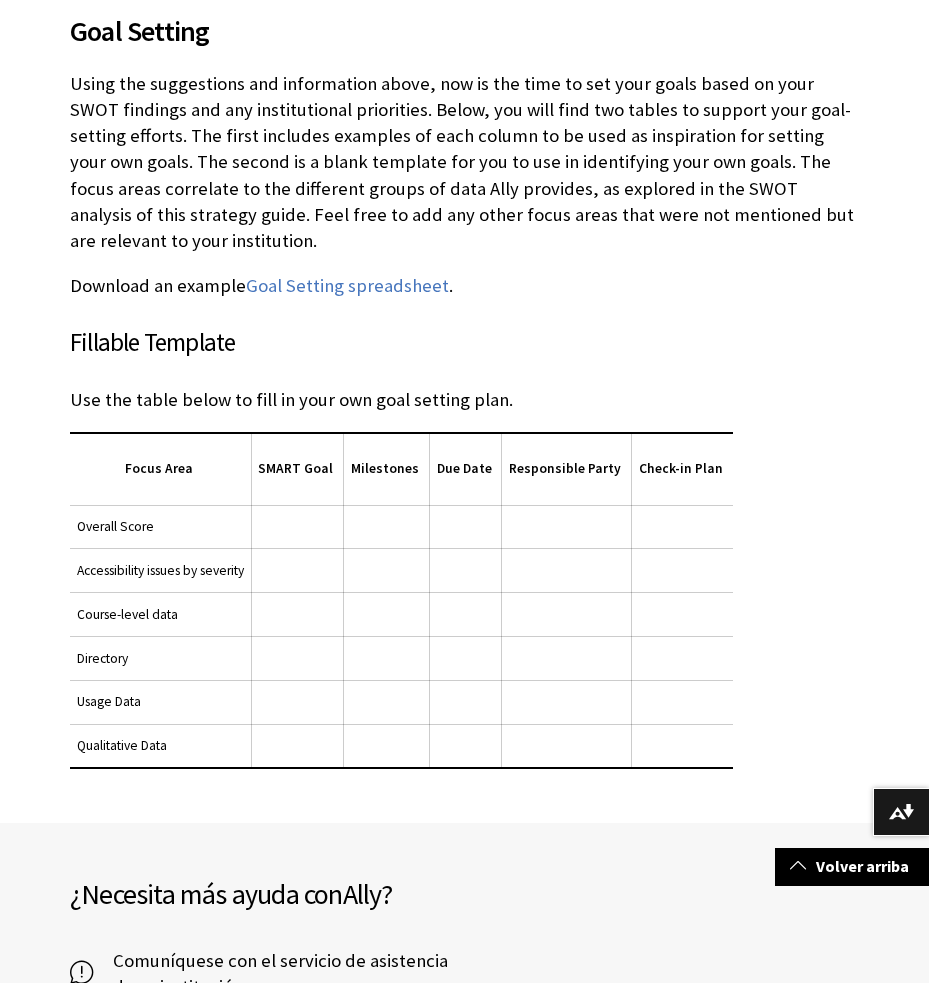 drag, startPoint x: 311, startPoint y: 357, endPoint x: 318, endPoint y: 376, distance: 20.248457 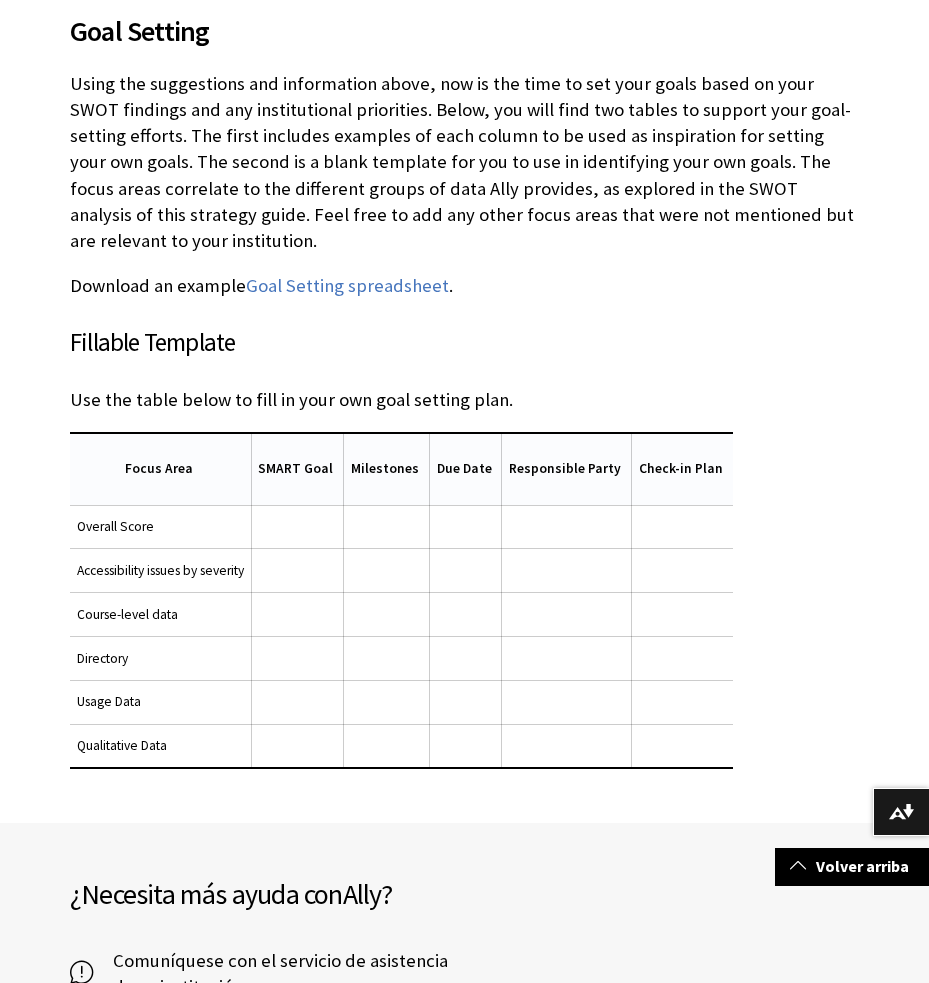 drag, startPoint x: 318, startPoint y: 376, endPoint x: 335, endPoint y: 433, distance: 59.48109 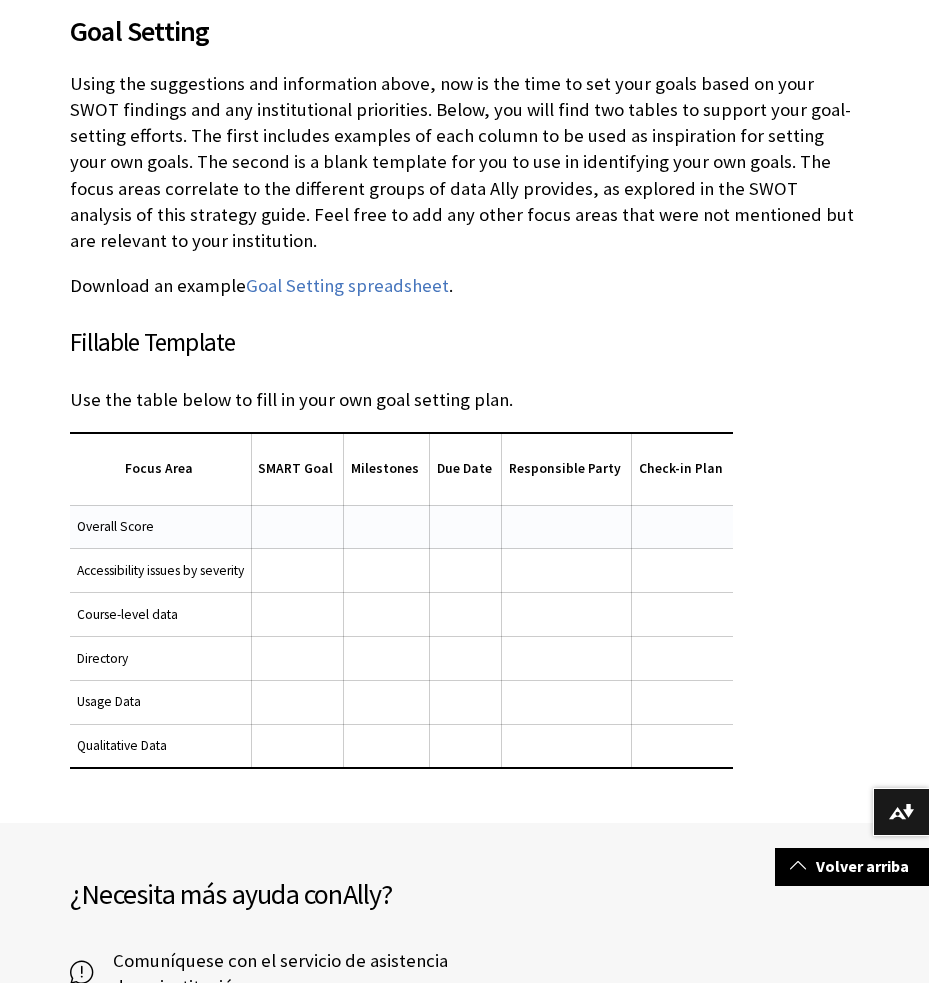 drag, startPoint x: 341, startPoint y: 488, endPoint x: 312, endPoint y: 486, distance: 29.068884 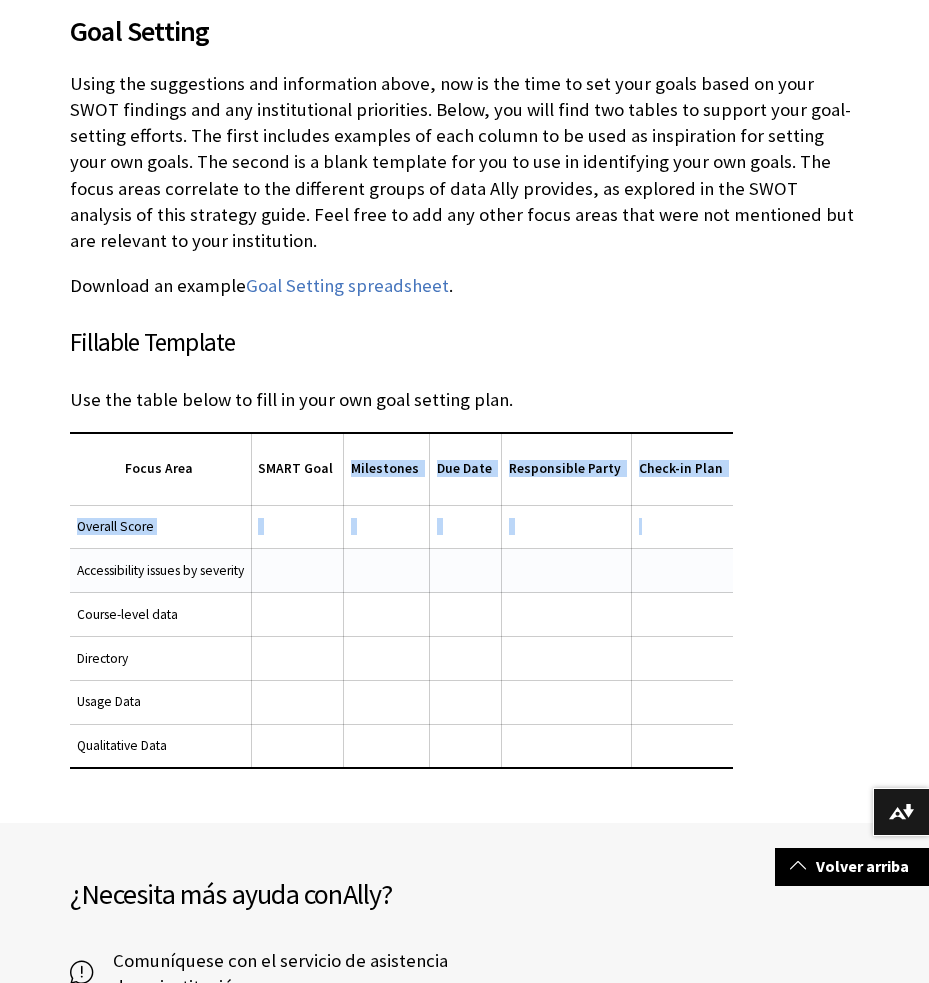 drag, startPoint x: 355, startPoint y: 455, endPoint x: 668, endPoint y: 525, distance: 320.73196 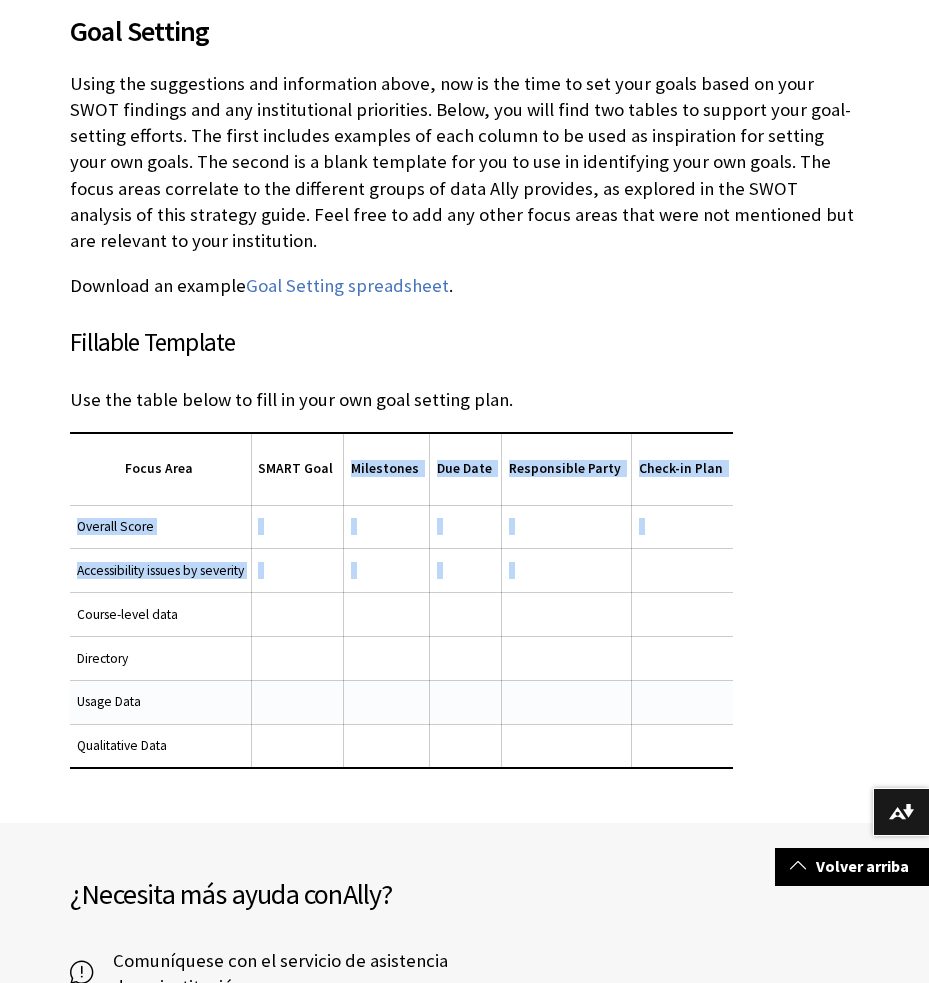 drag, startPoint x: 668, startPoint y: 525, endPoint x: 614, endPoint y: 669, distance: 153.79207 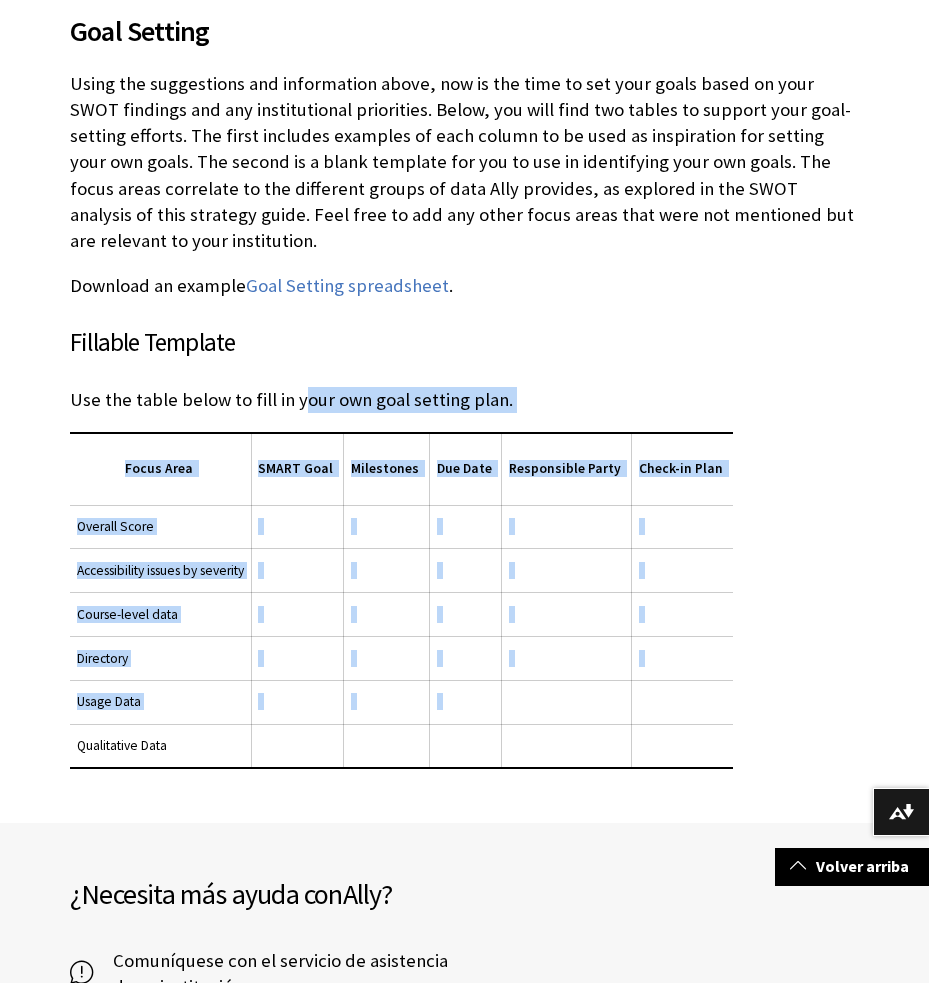 drag, startPoint x: 436, startPoint y: 579, endPoint x: 296, endPoint y: 387, distance: 237.62155 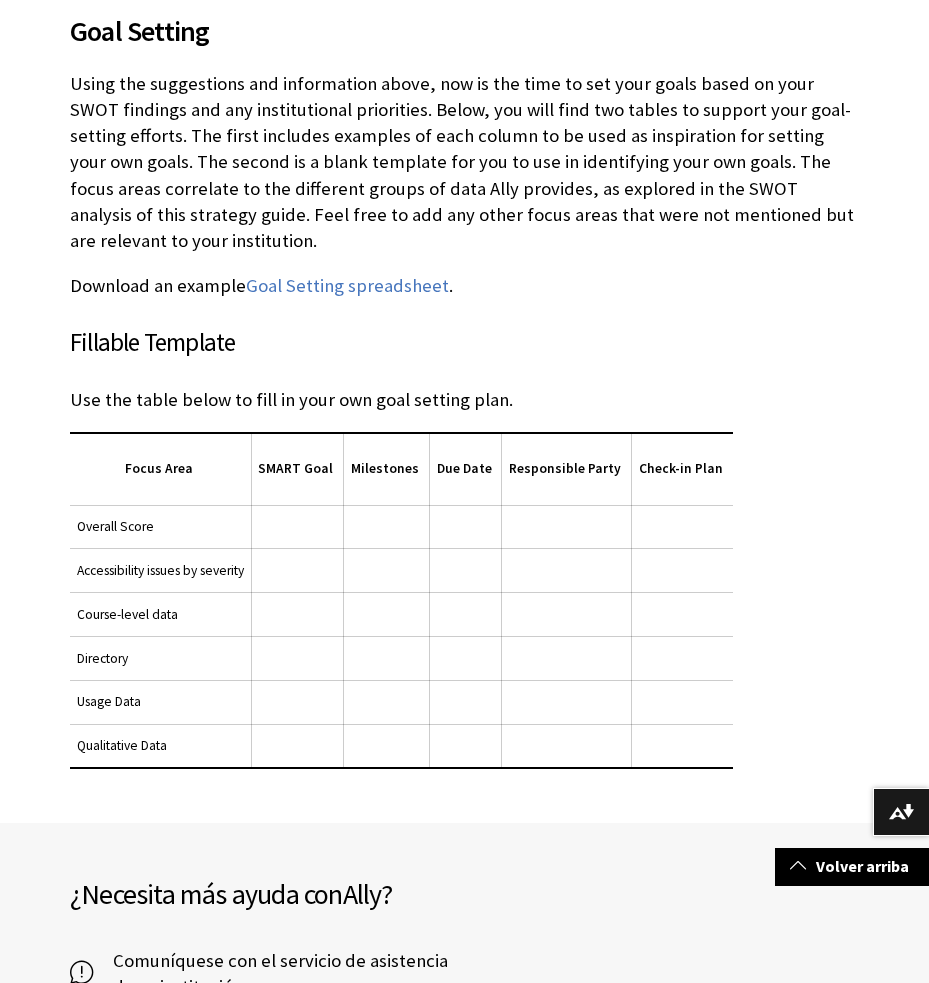 click on "Use the table below to fill in your own goal setting plan." at bounding box center (464, 400) 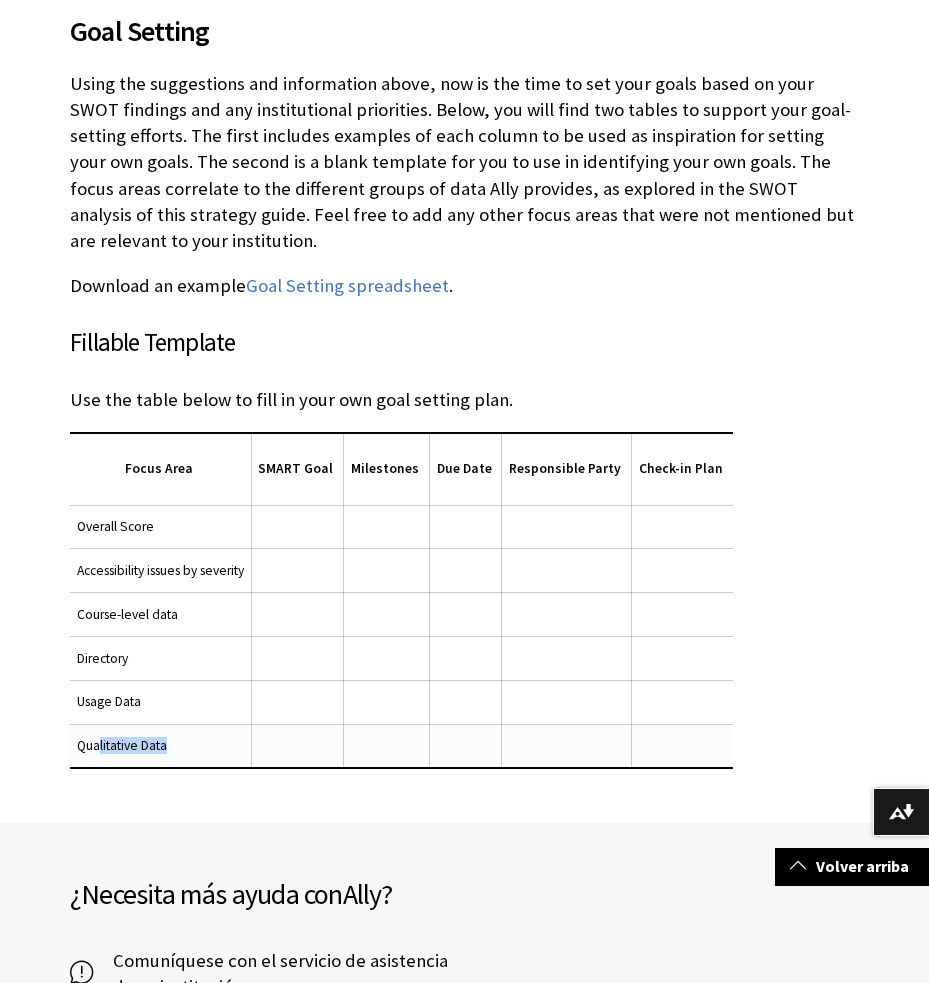 drag, startPoint x: 150, startPoint y: 725, endPoint x: 189, endPoint y: 718, distance: 39.623226 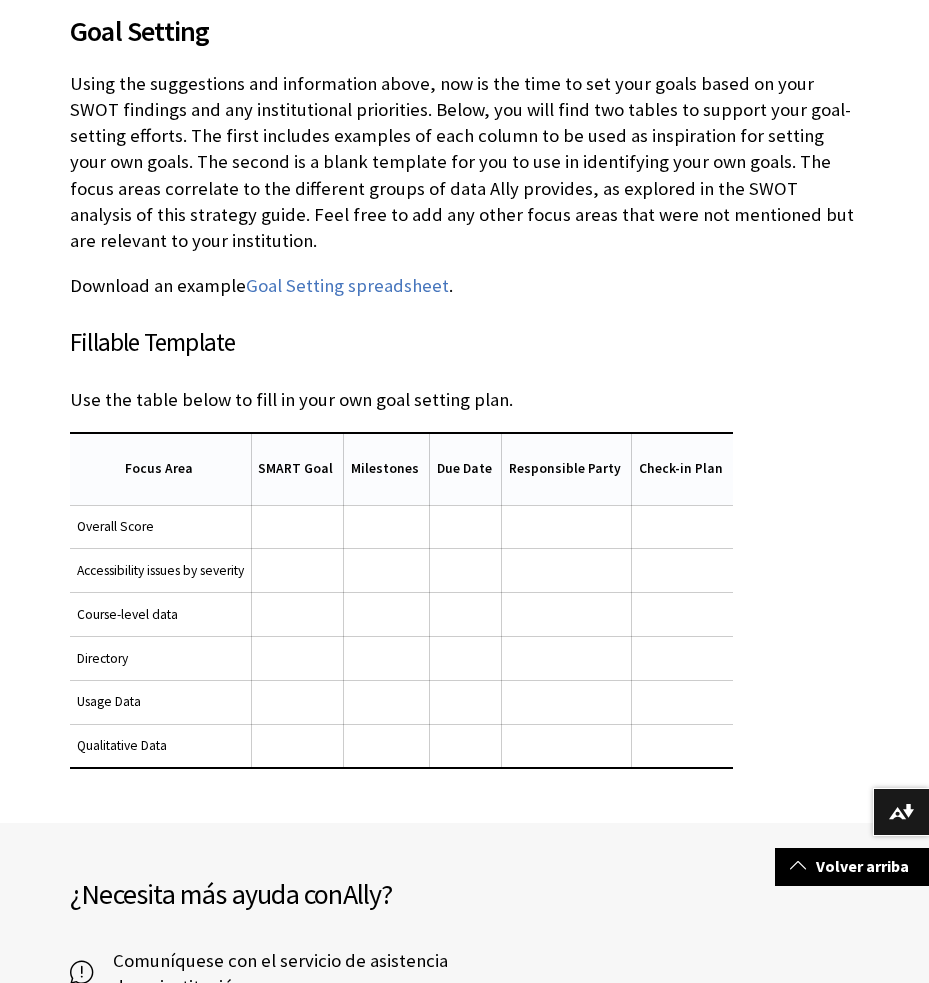 drag, startPoint x: 266, startPoint y: 484, endPoint x: 379, endPoint y: 457, distance: 116.18089 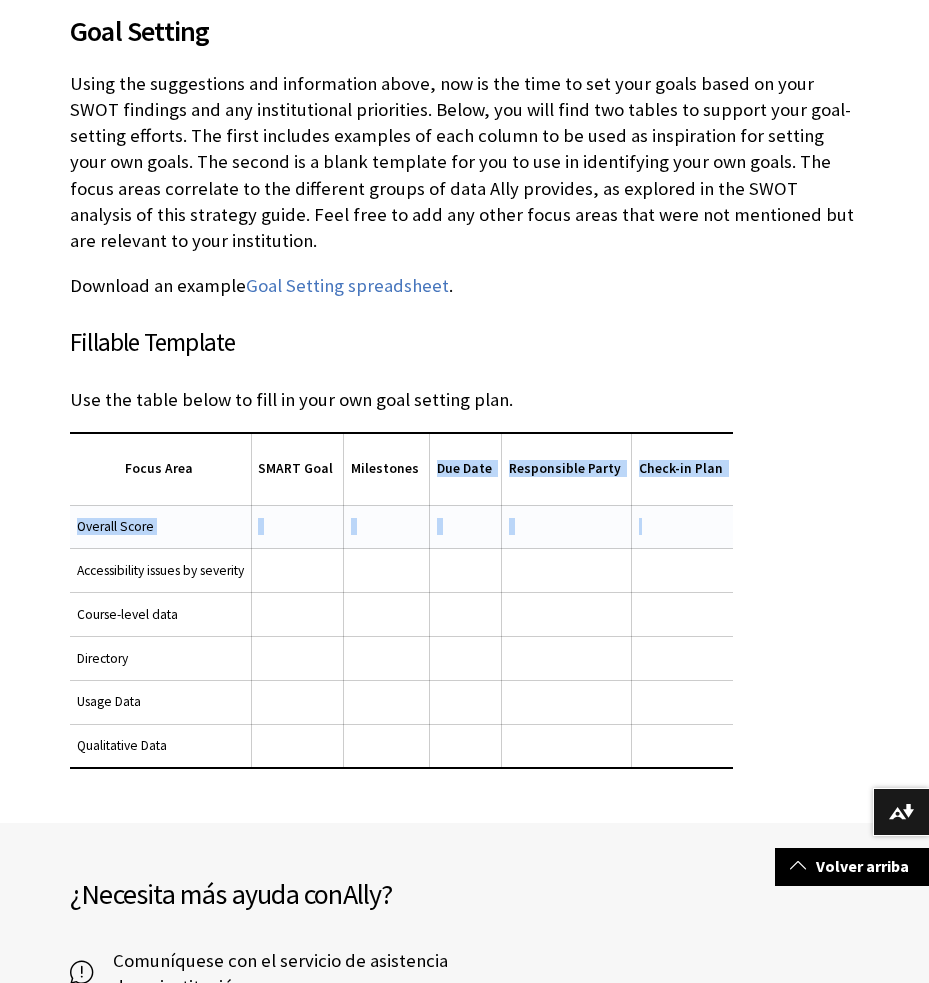 drag, startPoint x: 424, startPoint y: 455, endPoint x: 679, endPoint y: 508, distance: 260.44962 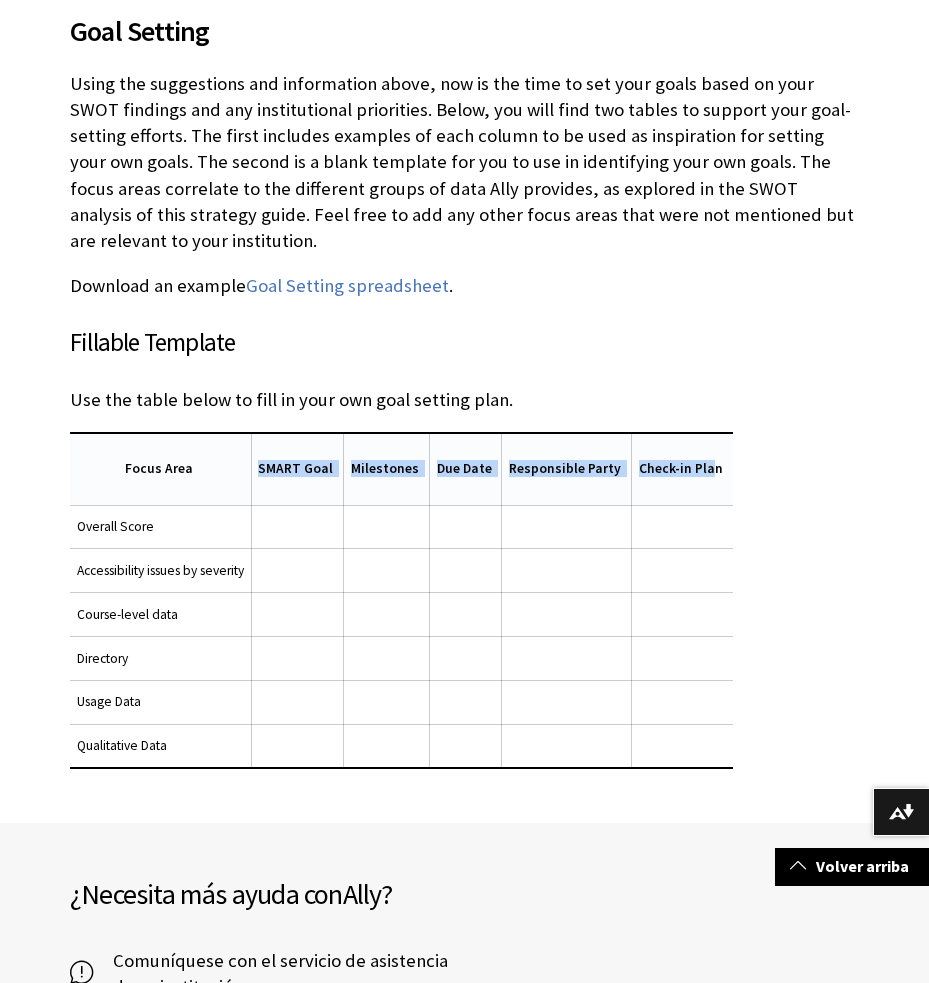 drag, startPoint x: 694, startPoint y: 451, endPoint x: 181, endPoint y: 438, distance: 513.1647 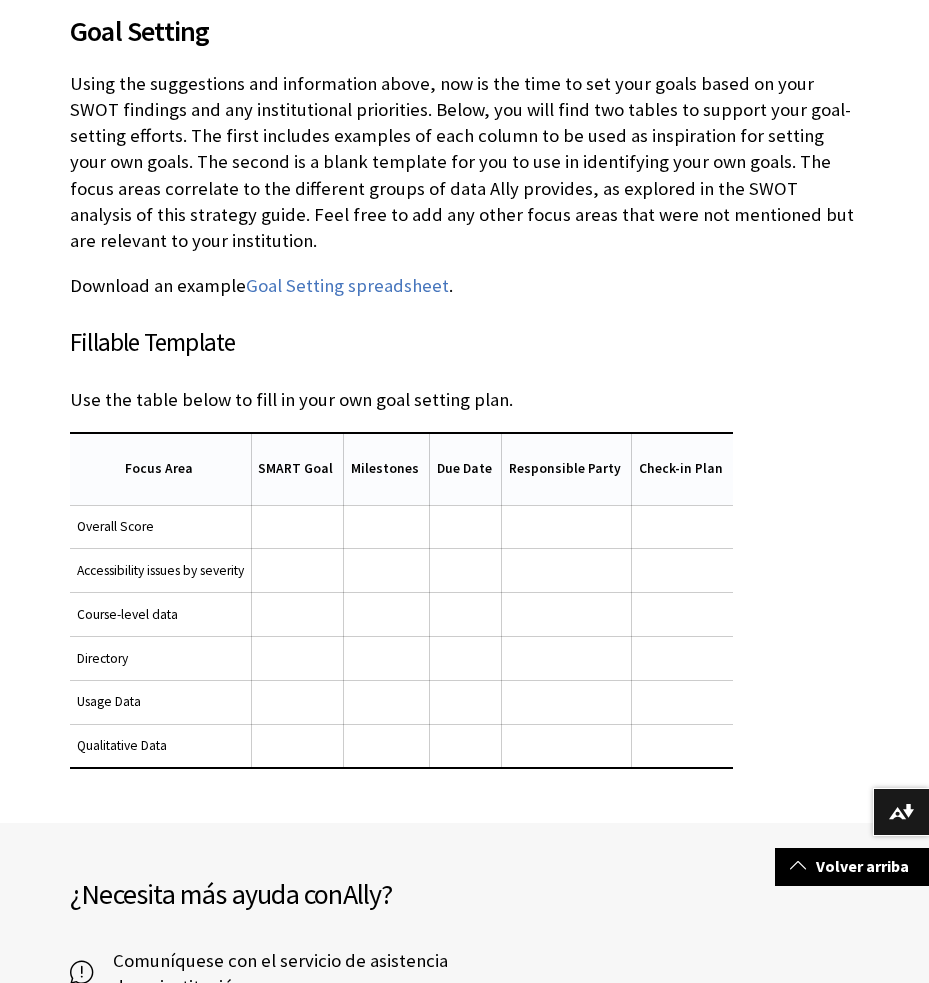 click on "Focus Area" at bounding box center [159, 468] 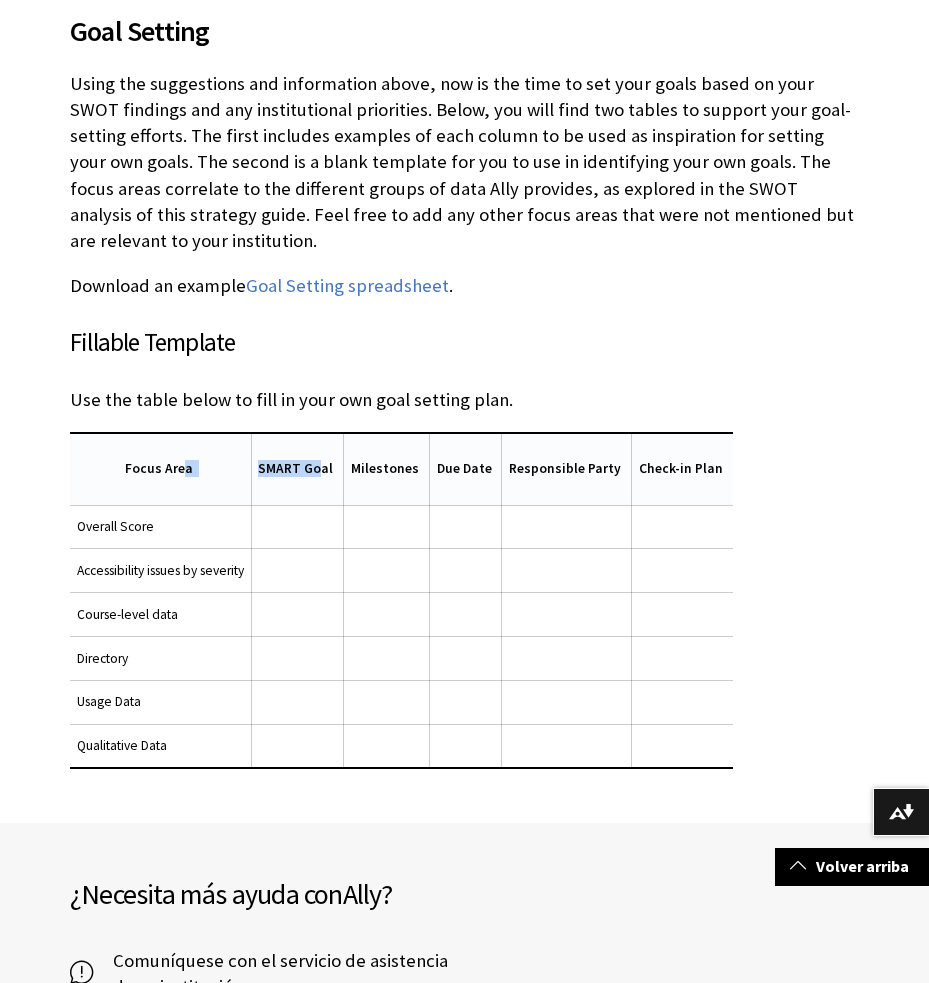 drag, startPoint x: 323, startPoint y: 441, endPoint x: 456, endPoint y: 444, distance: 133.03383 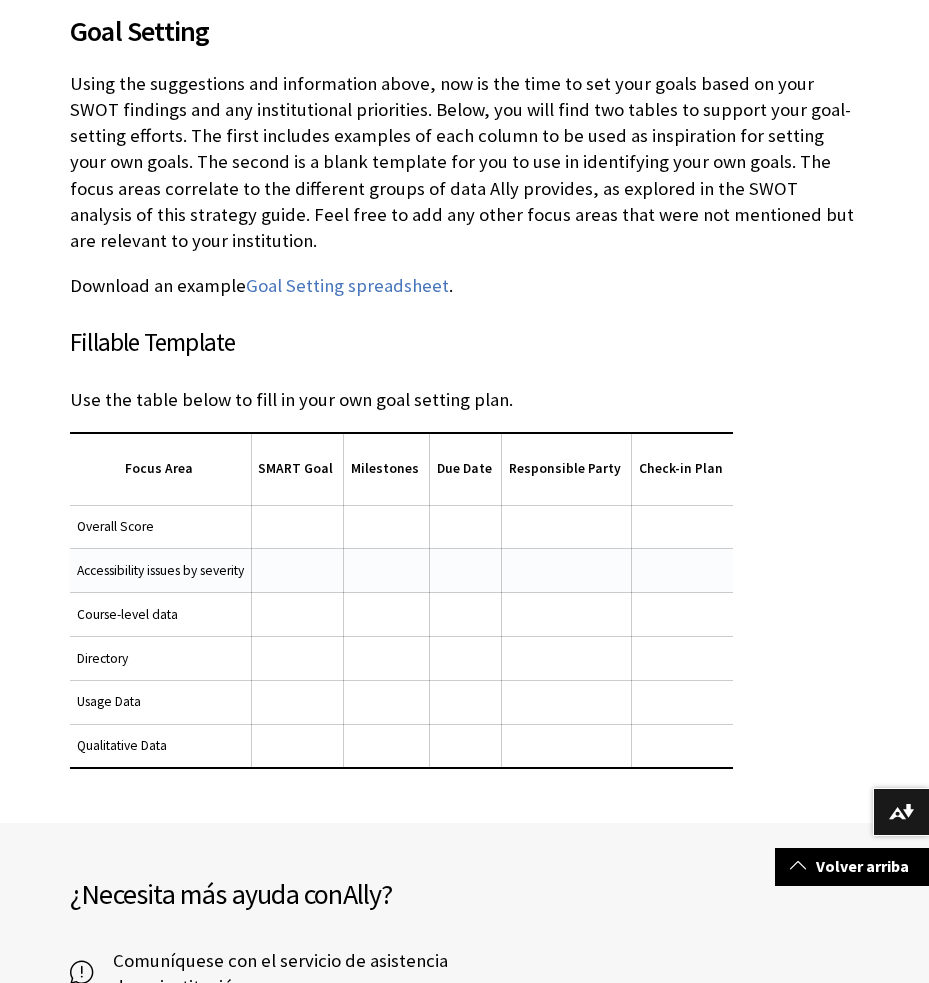 click on "Accessibility issues by severity" at bounding box center [160, 571] 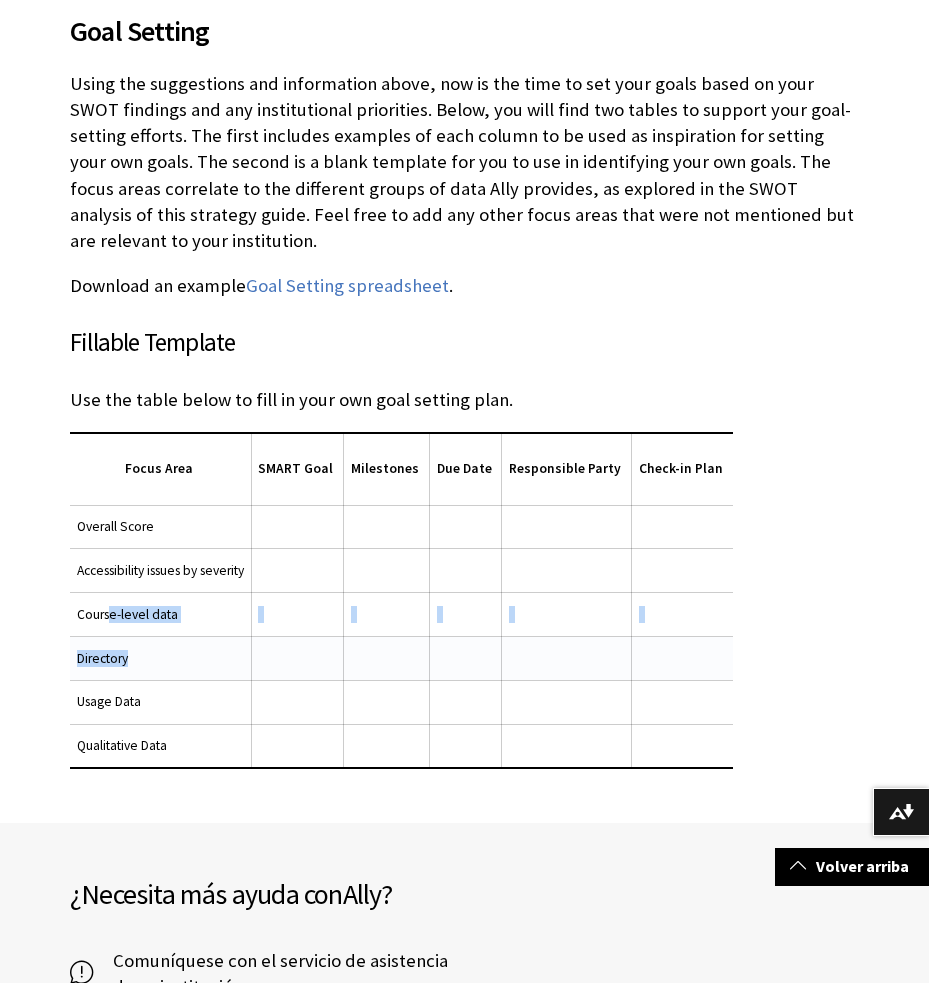 drag, startPoint x: 113, startPoint y: 601, endPoint x: 156, endPoint y: 653, distance: 67.47592 